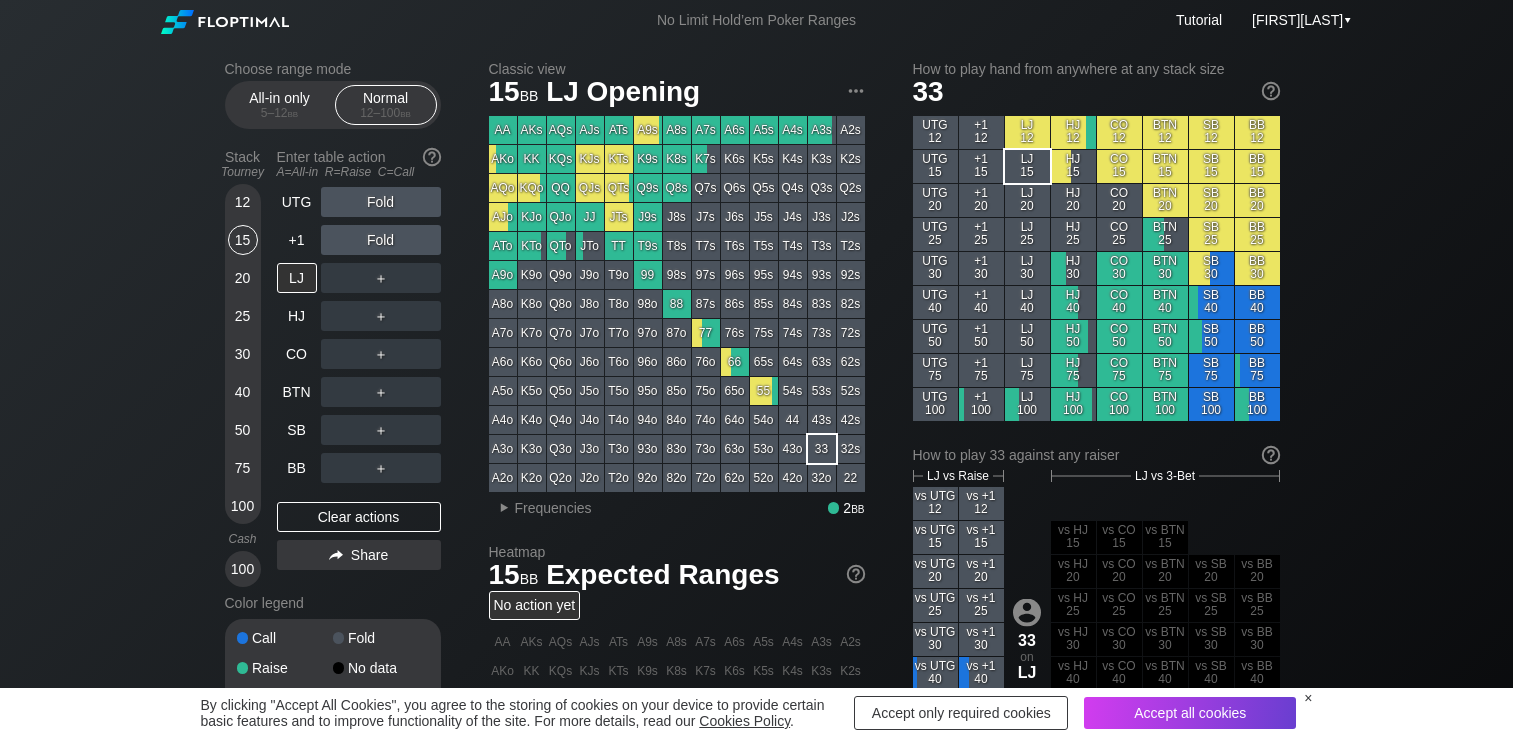scroll, scrollTop: 0, scrollLeft: 0, axis: both 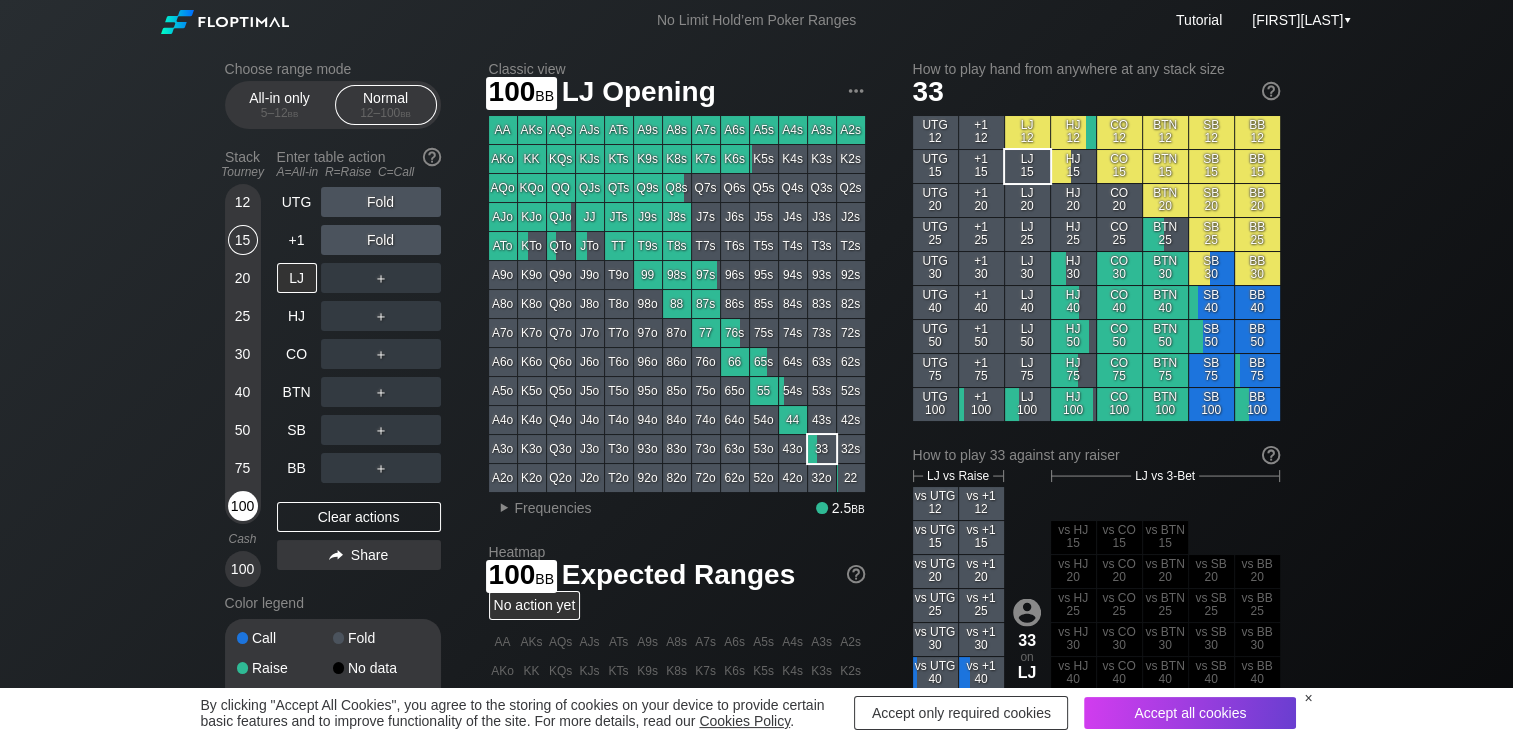 click on "100" at bounding box center [243, 506] 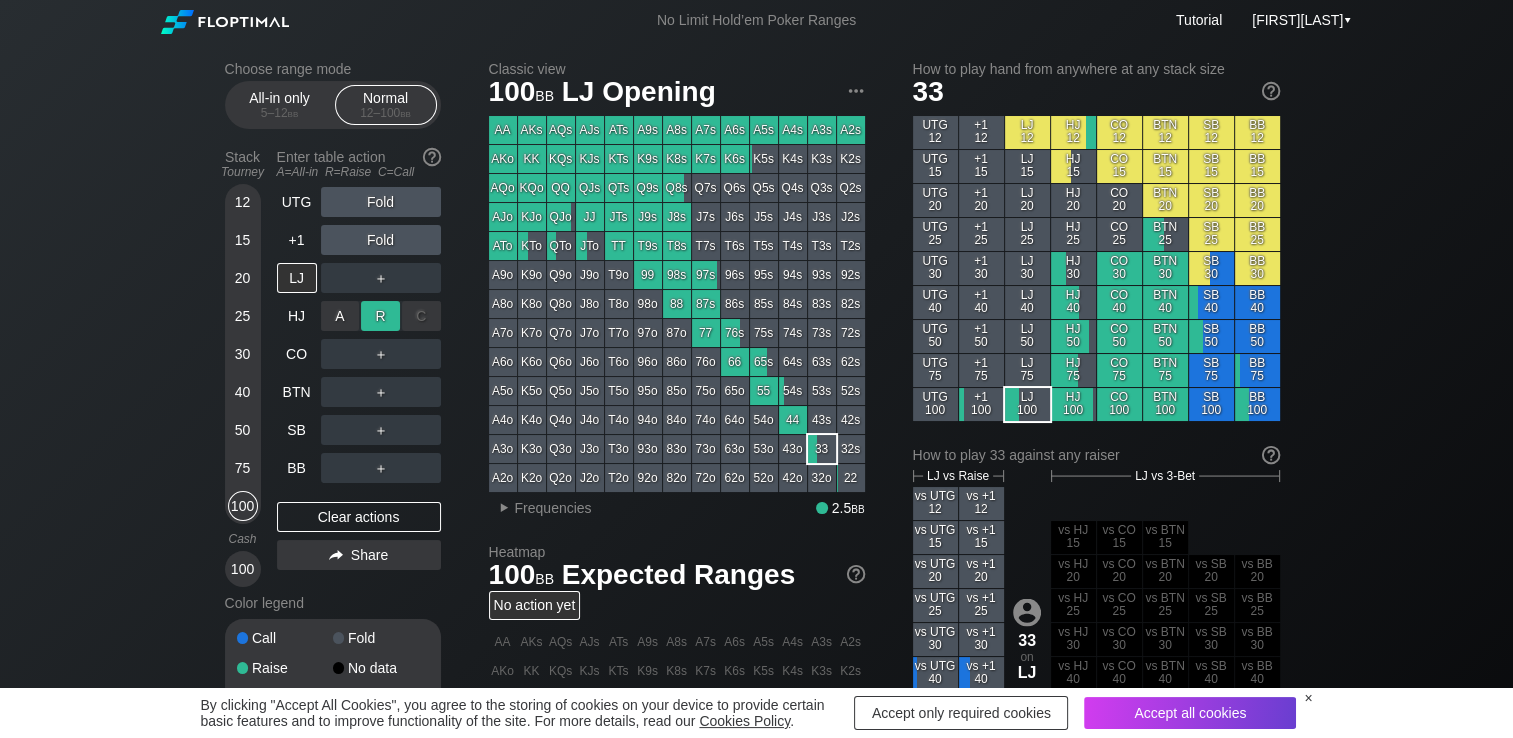 click on "R ✕" at bounding box center [380, 316] 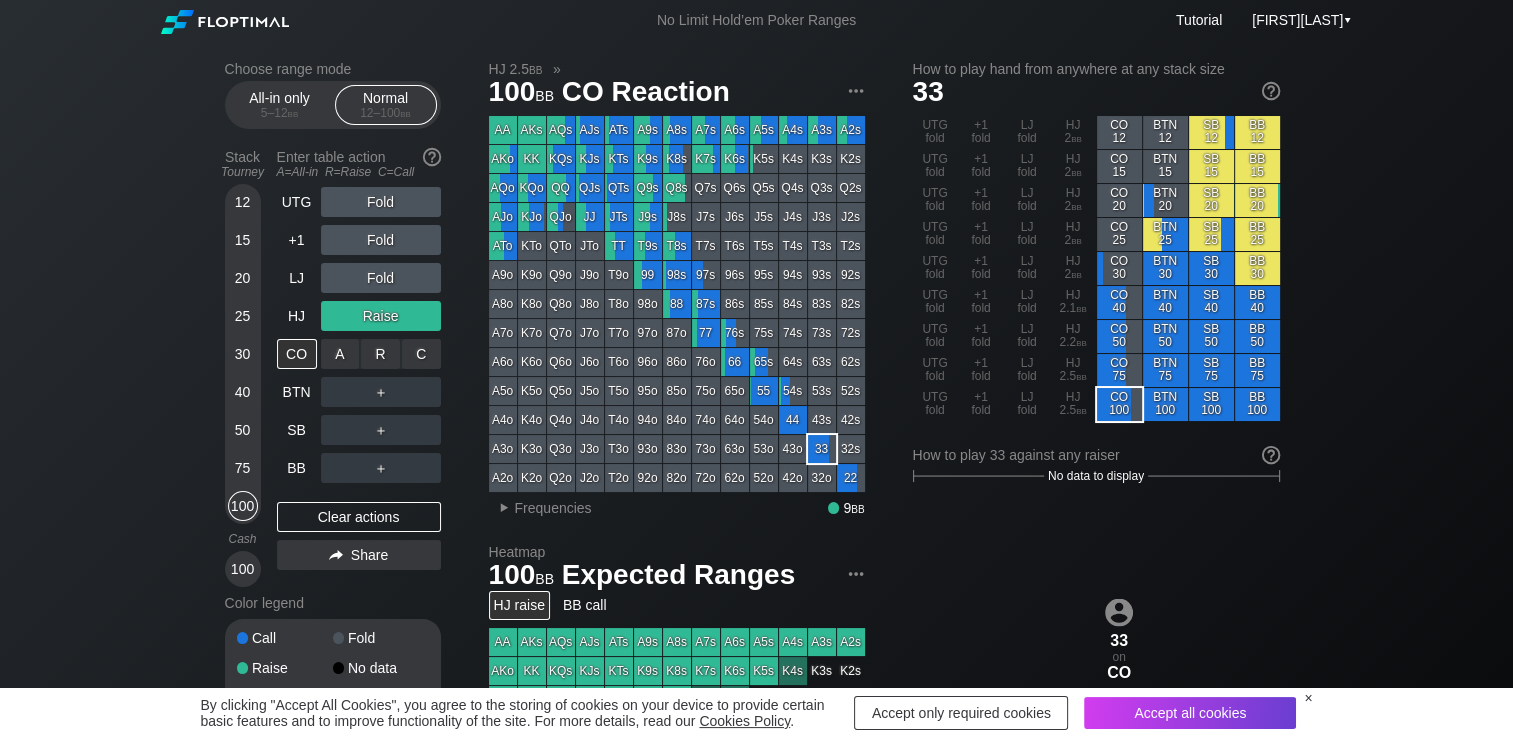 click on "C ✕" at bounding box center (421, 354) 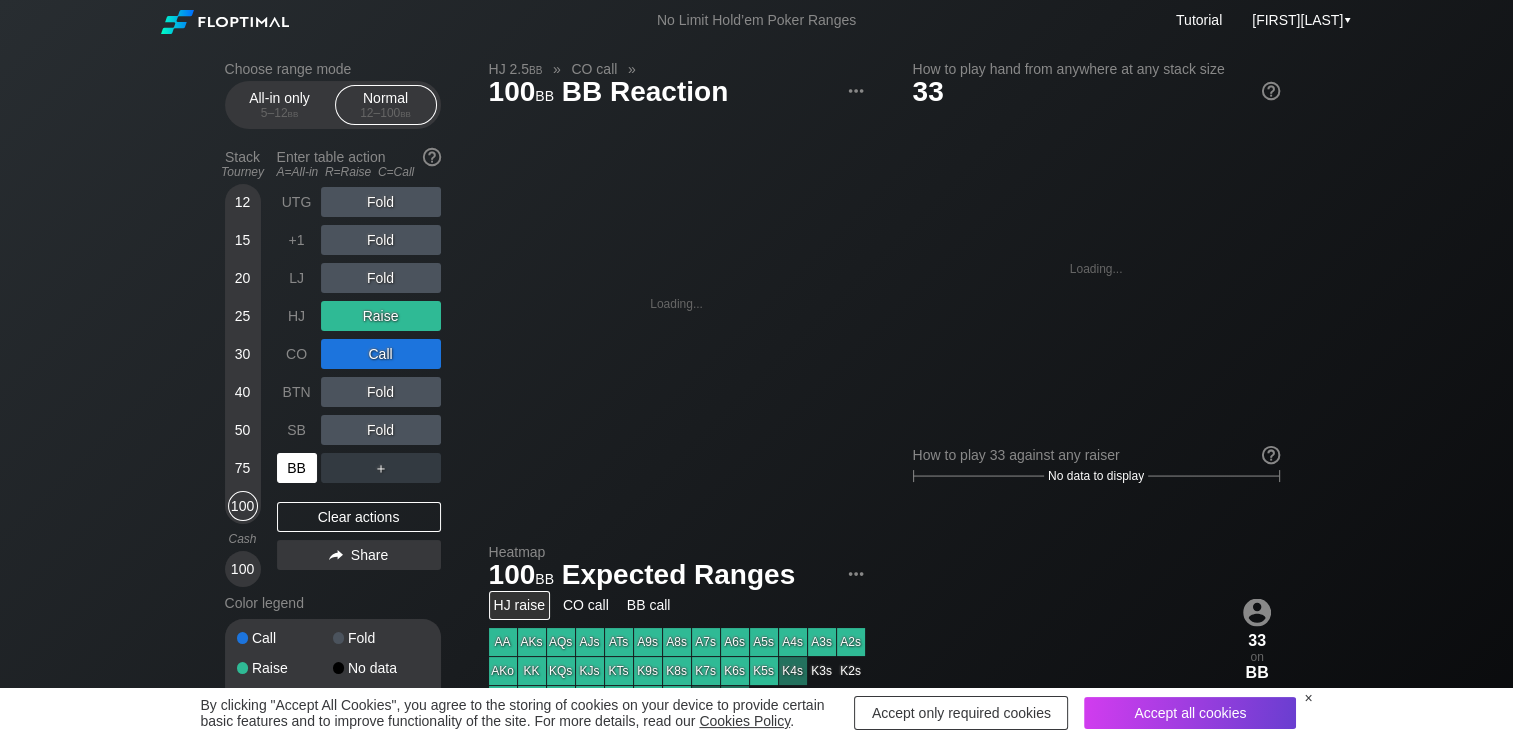 click on "BB" at bounding box center (297, 468) 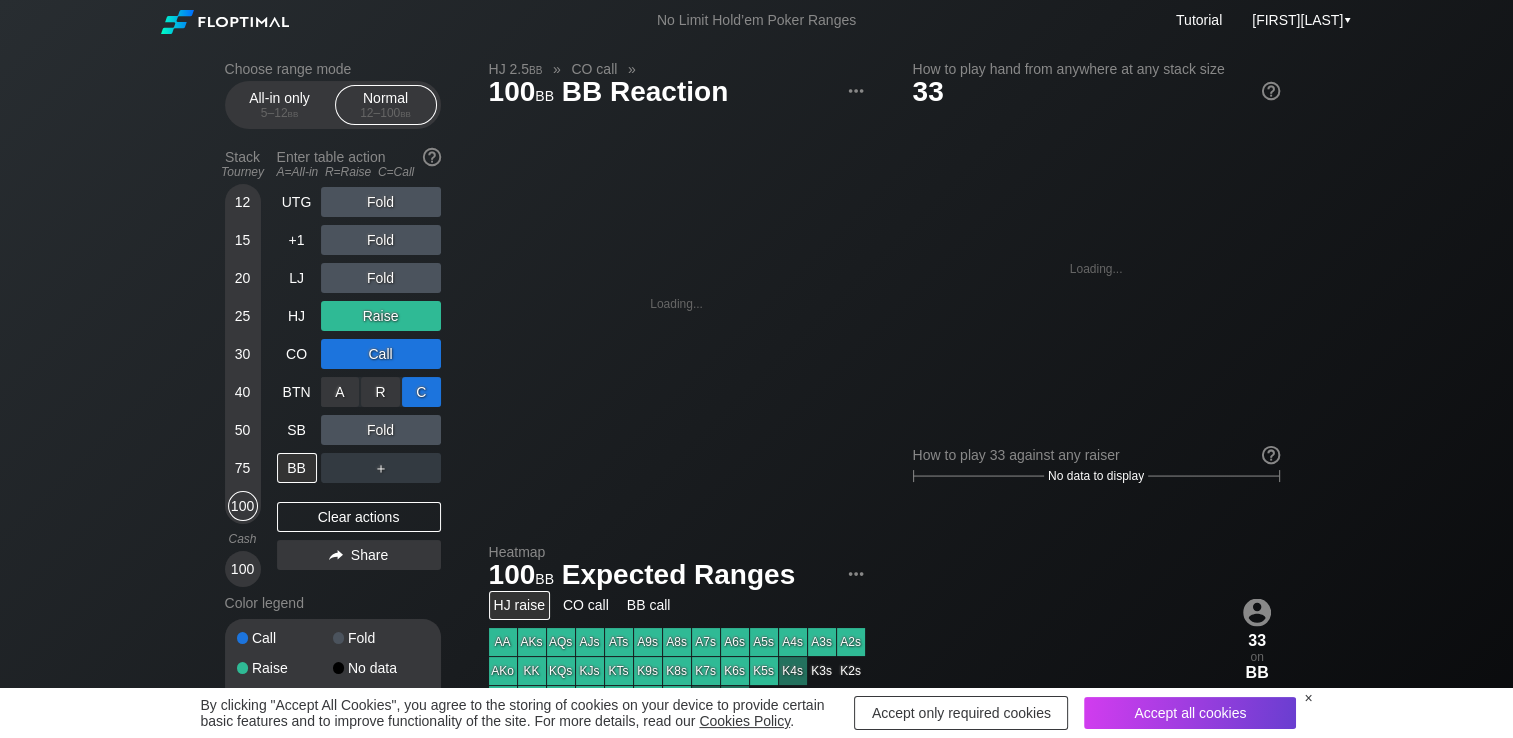 click on "C ✕" at bounding box center [421, 392] 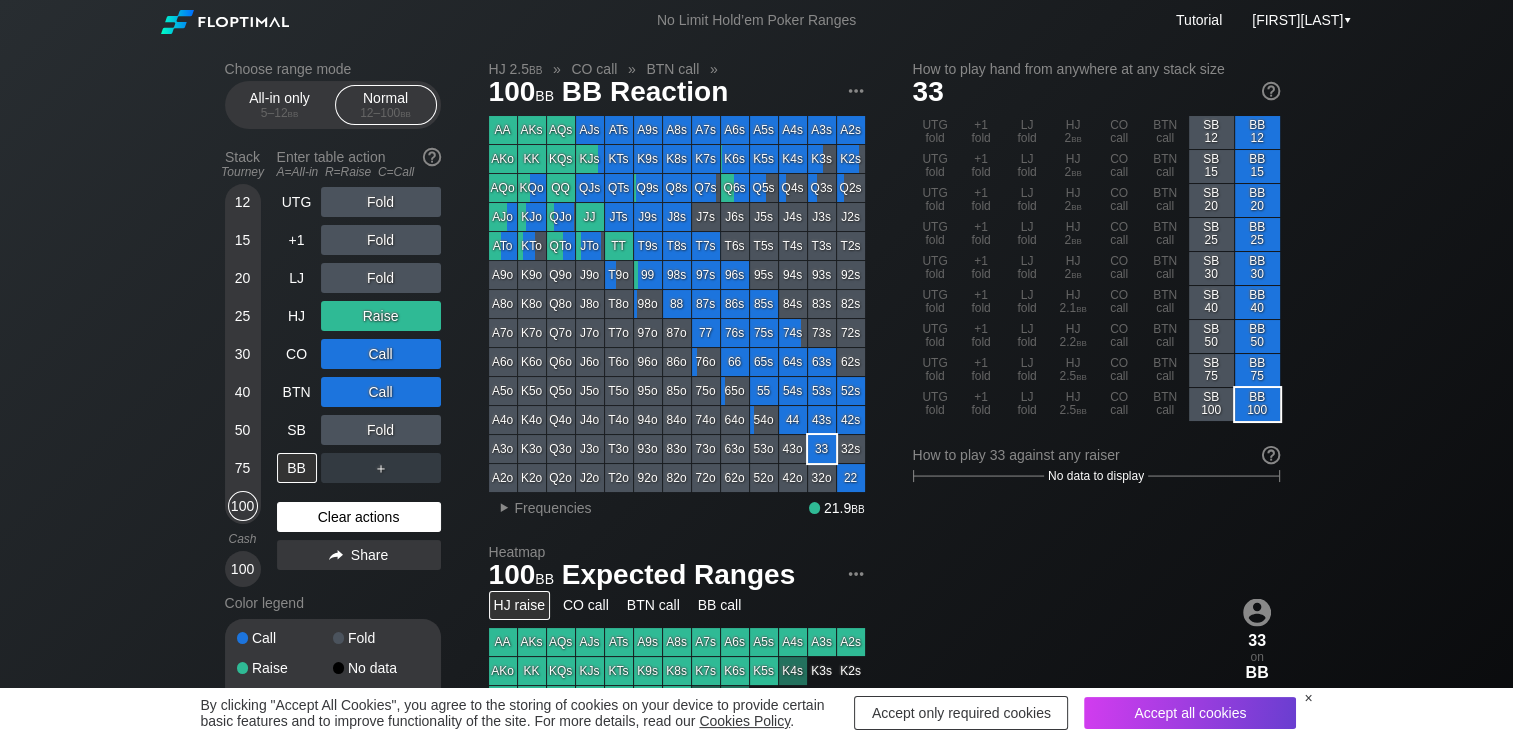 click on "Clear actions" at bounding box center [359, 517] 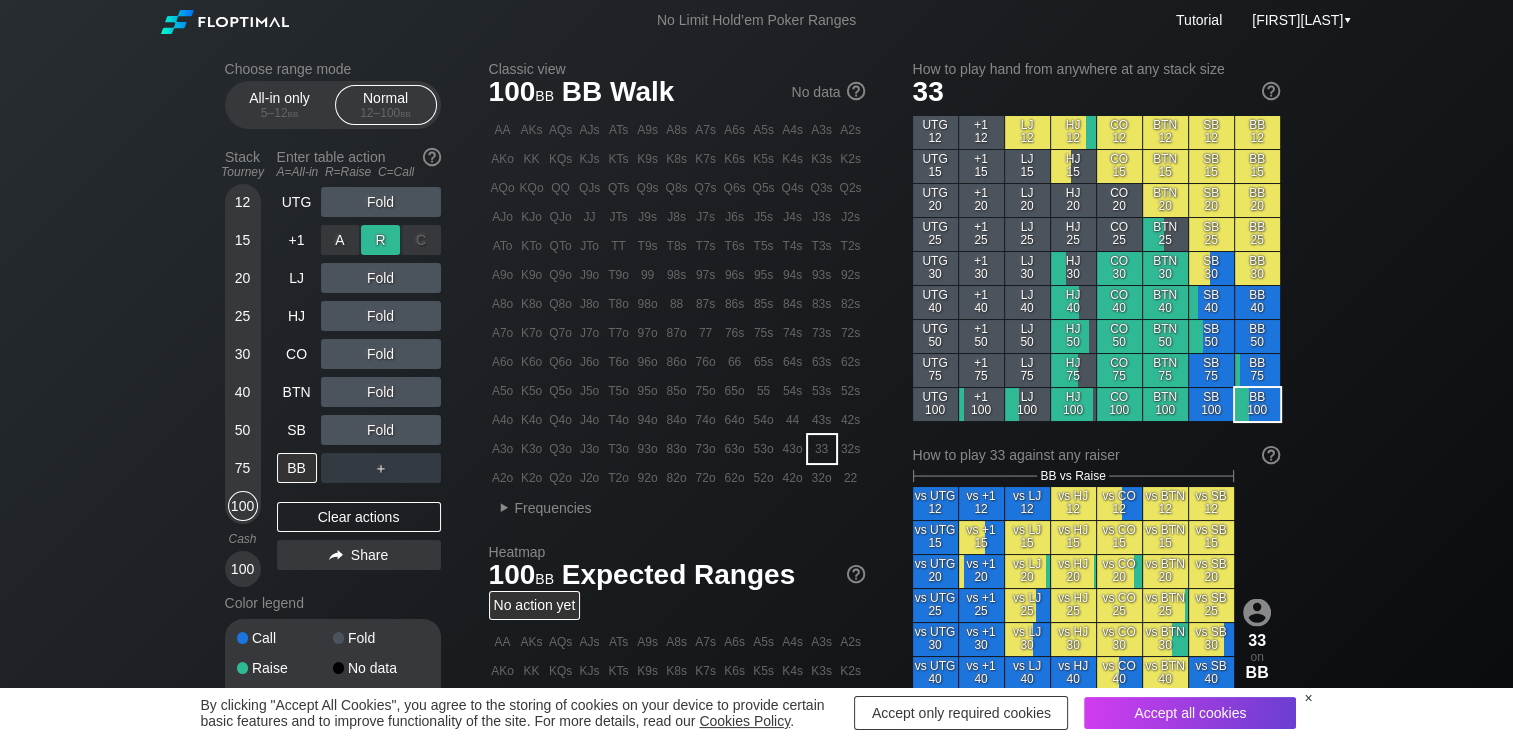 click on "R ✕" at bounding box center [380, 240] 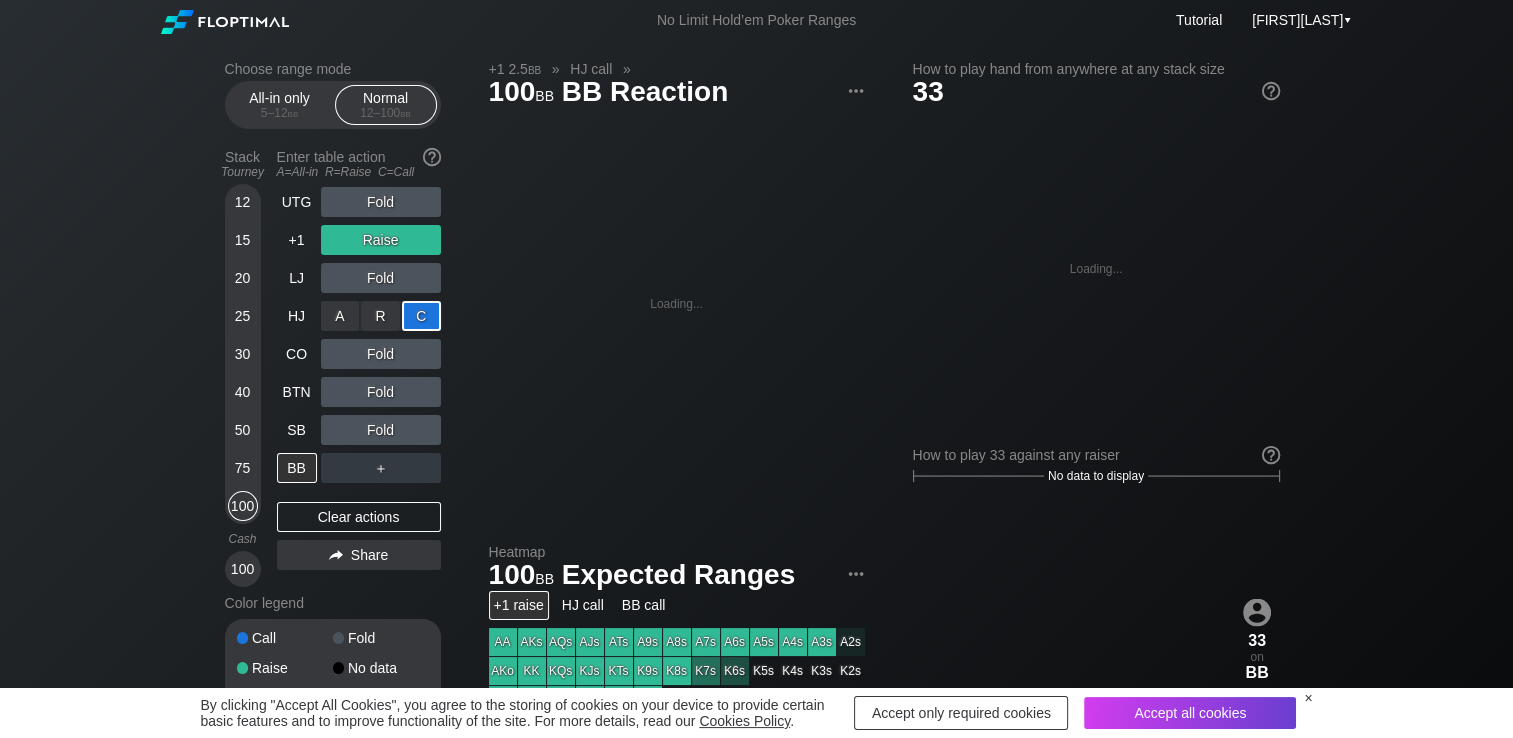 click on "C ✕" at bounding box center [421, 316] 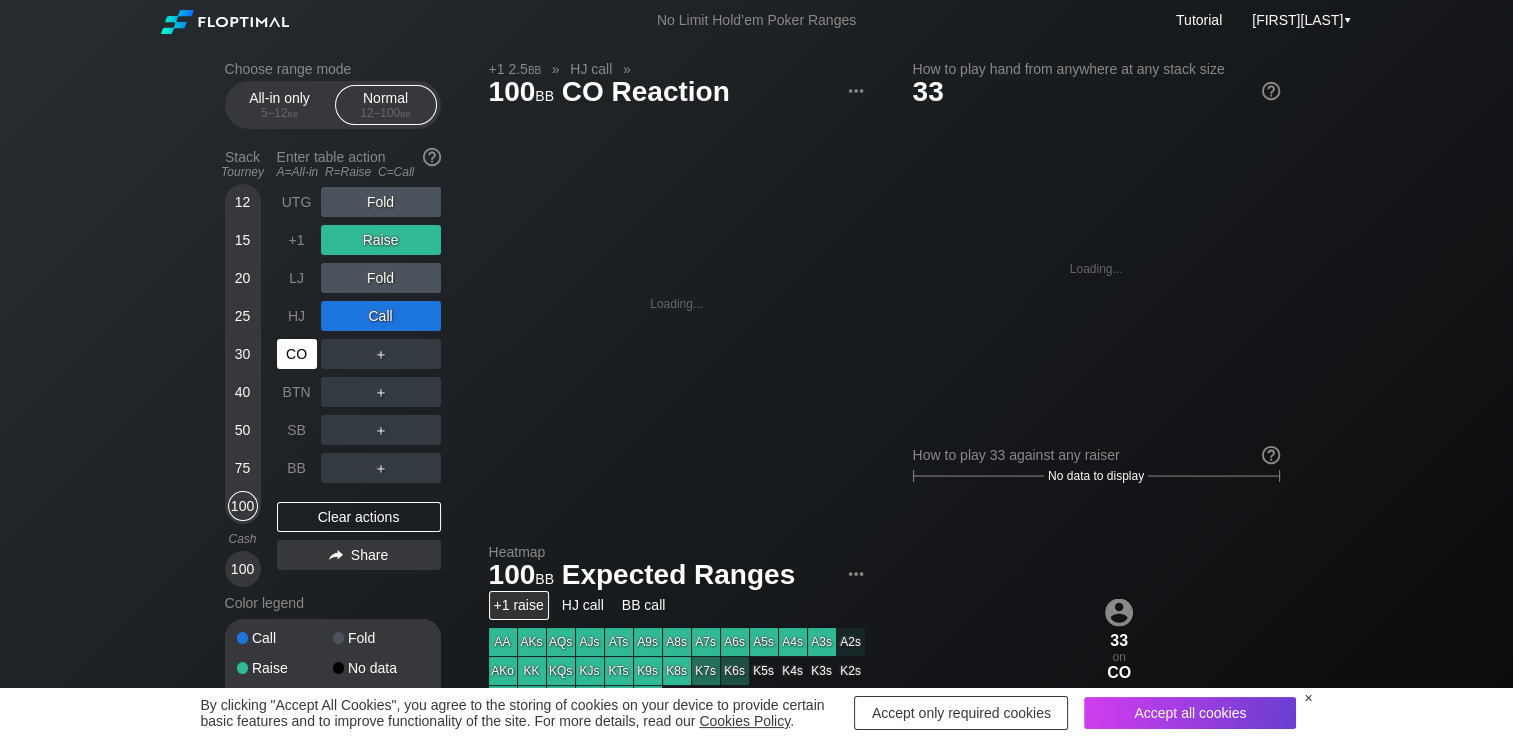 click on "CO" at bounding box center [297, 354] 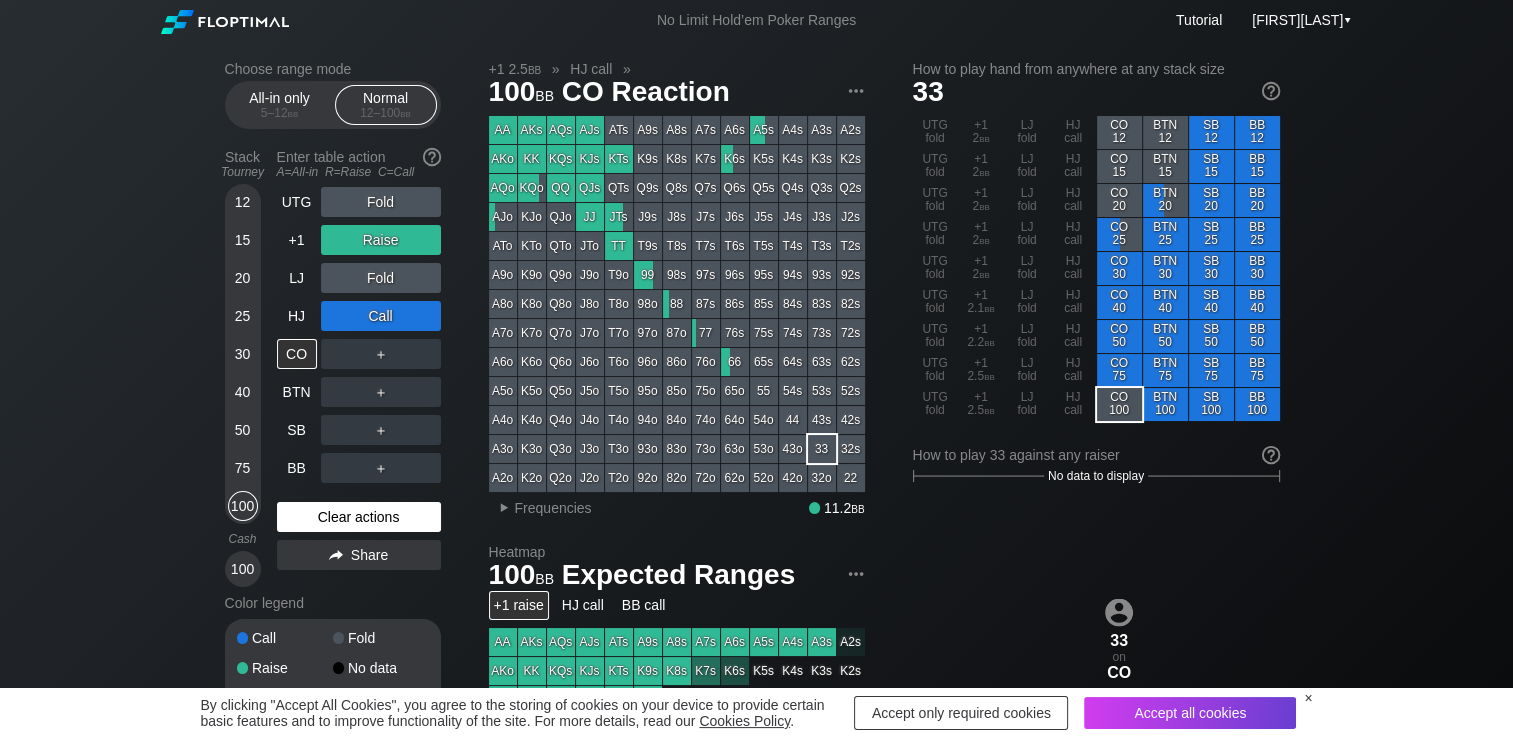 click on "Clear actions" at bounding box center [359, 517] 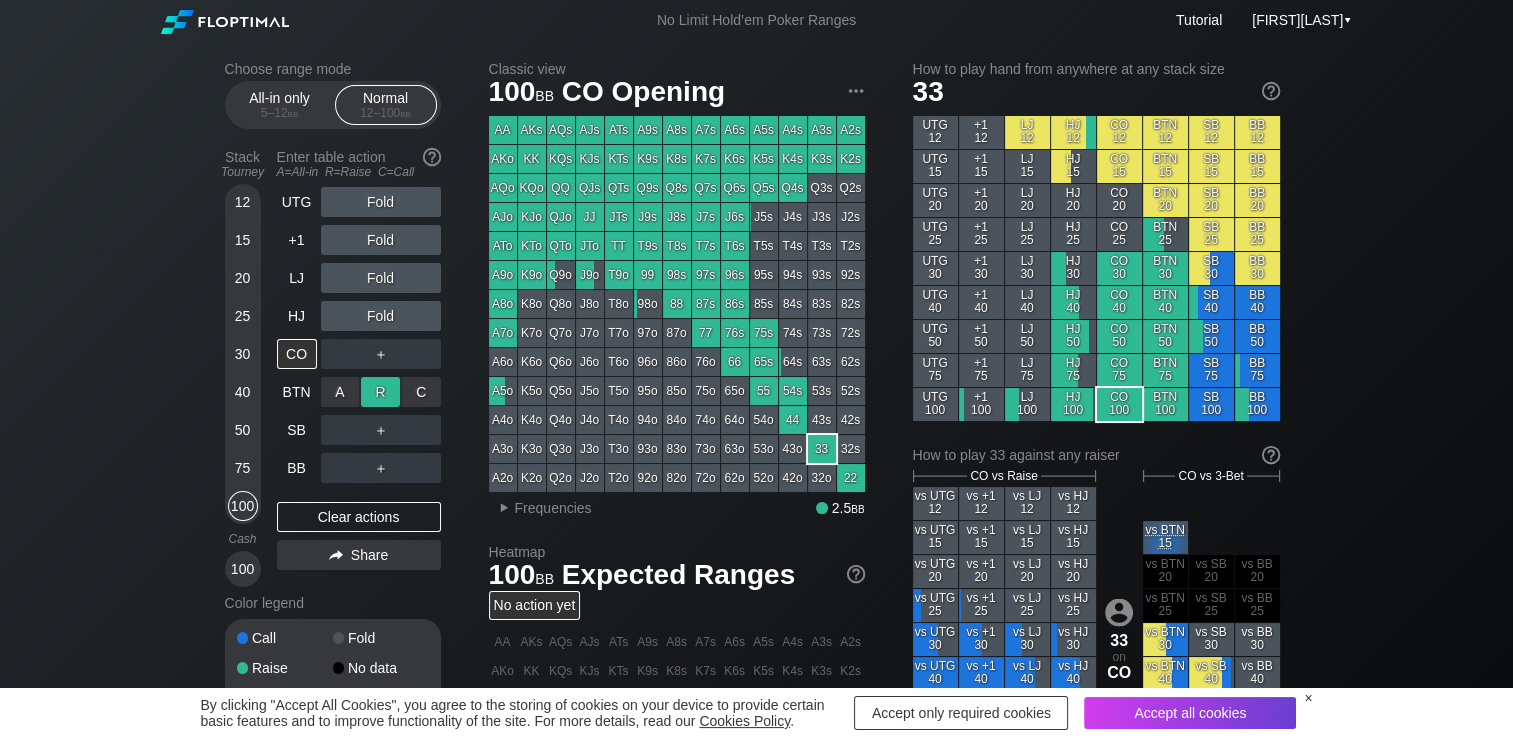 click on "R ✕" at bounding box center [380, 392] 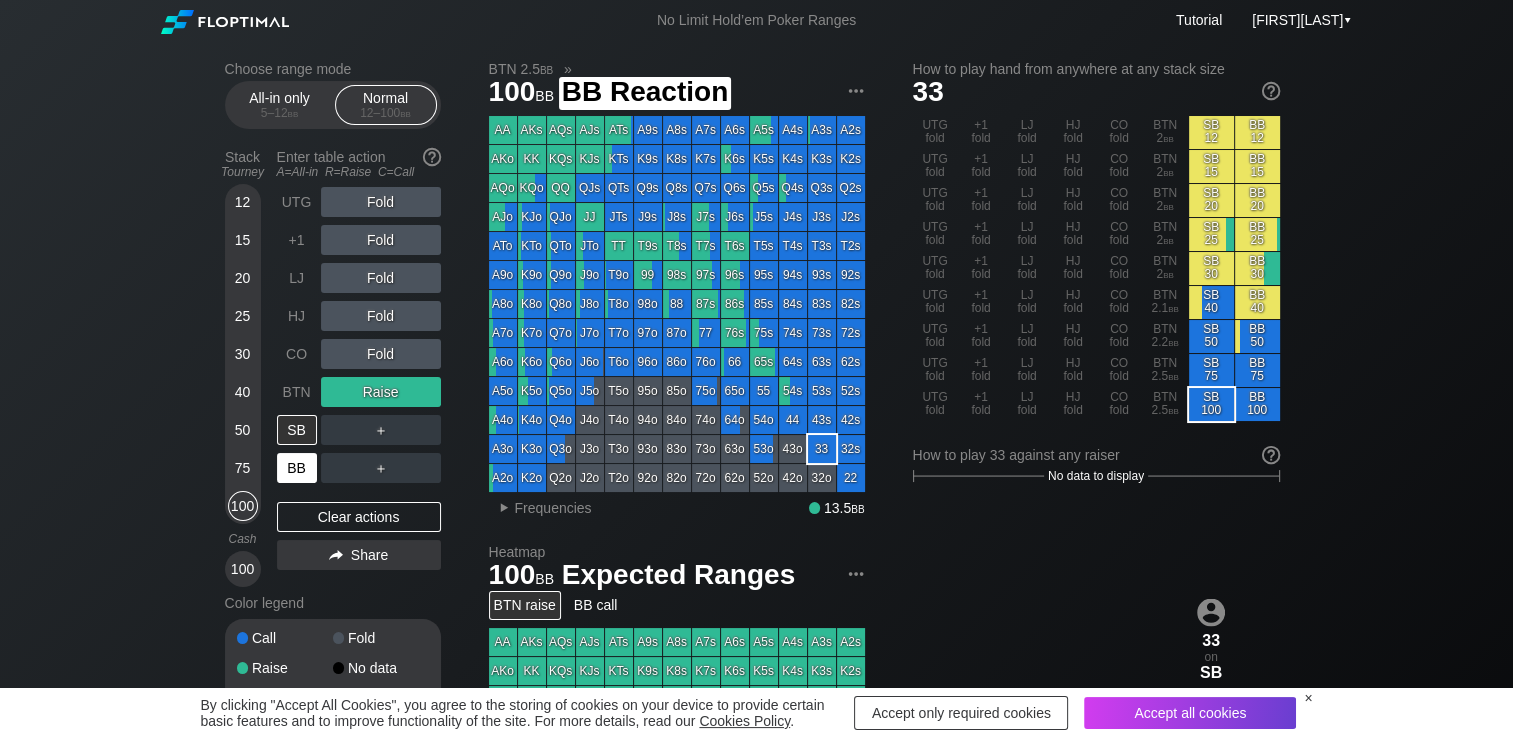 click on "BB" at bounding box center (297, 468) 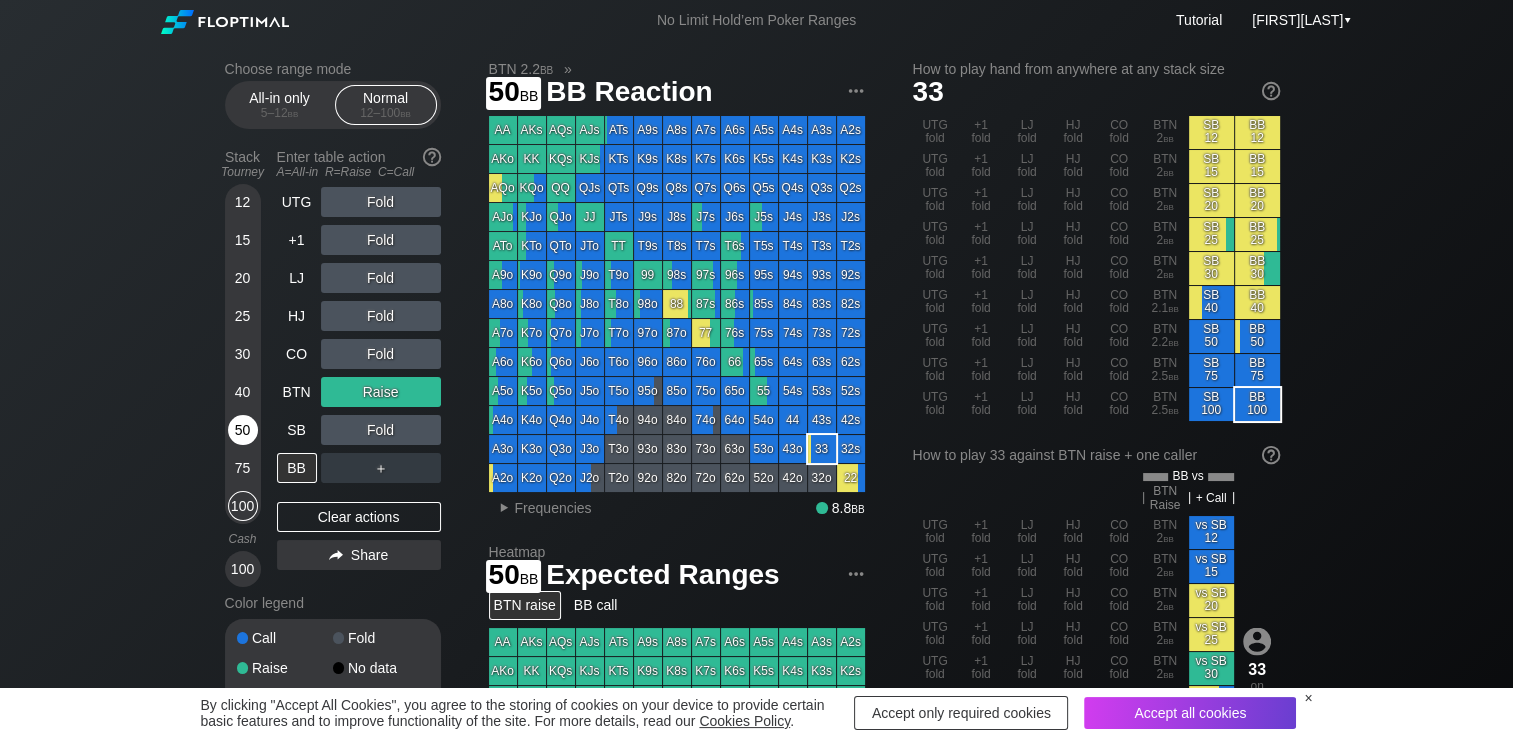 click on "50" at bounding box center (243, 430) 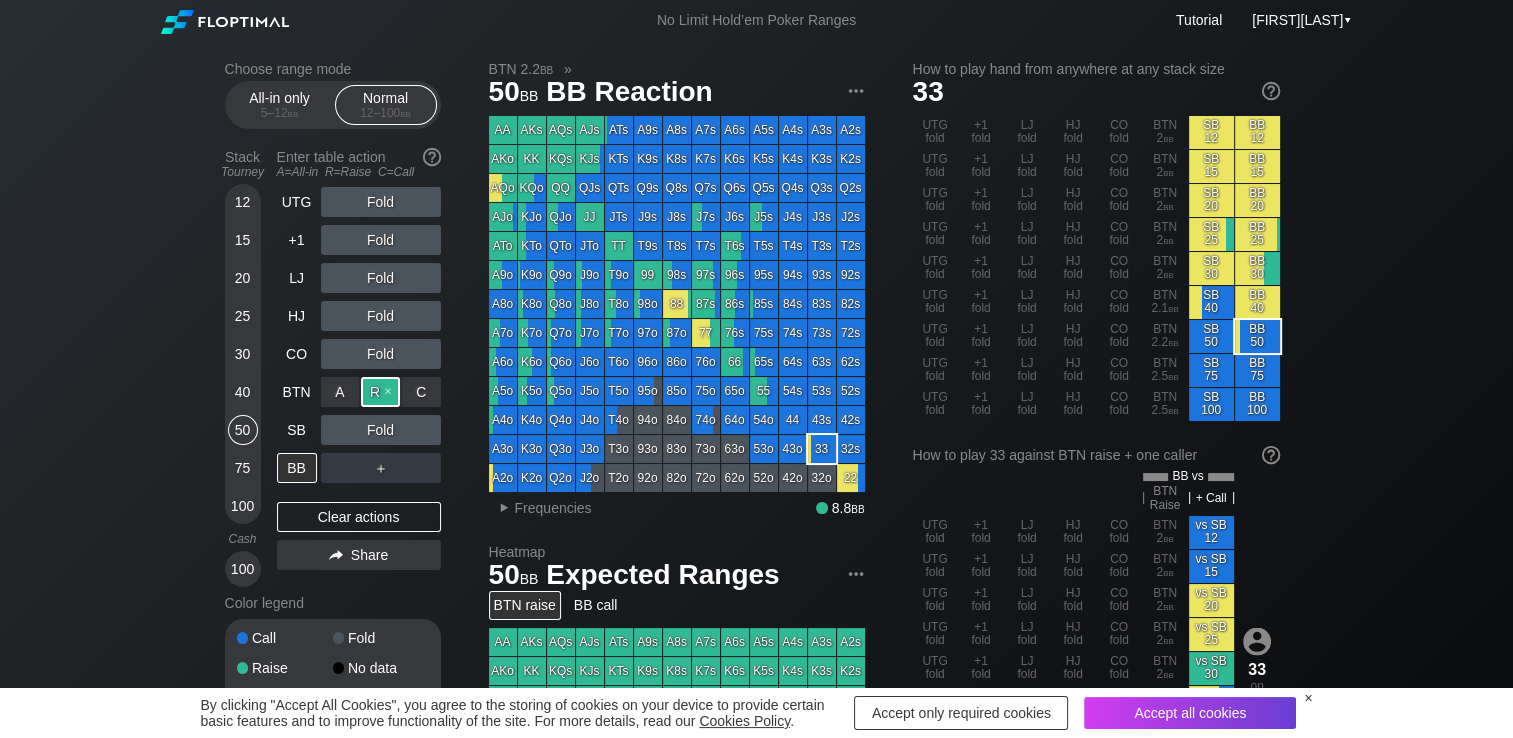 click on "R ✕" at bounding box center [380, 392] 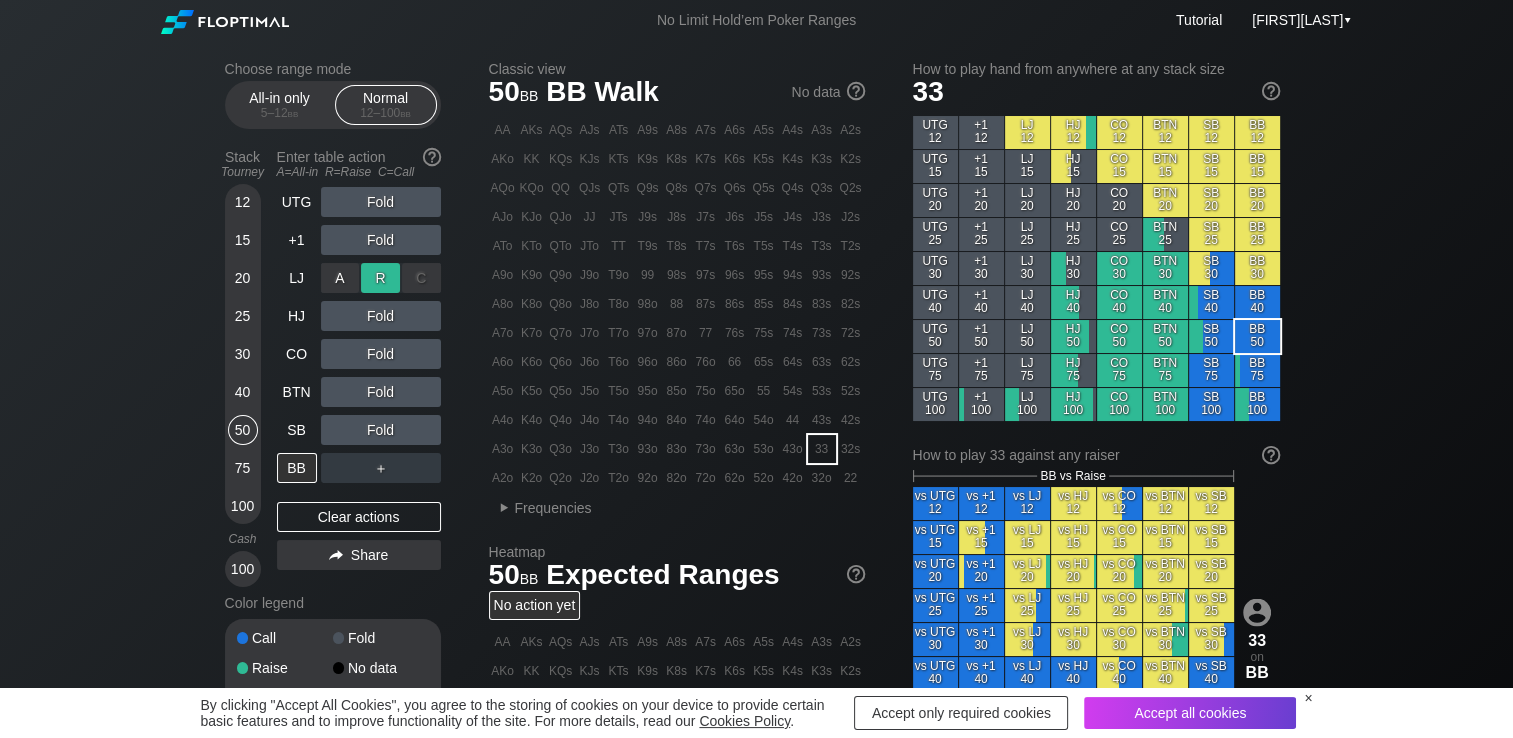 click on "R ✕" at bounding box center [380, 278] 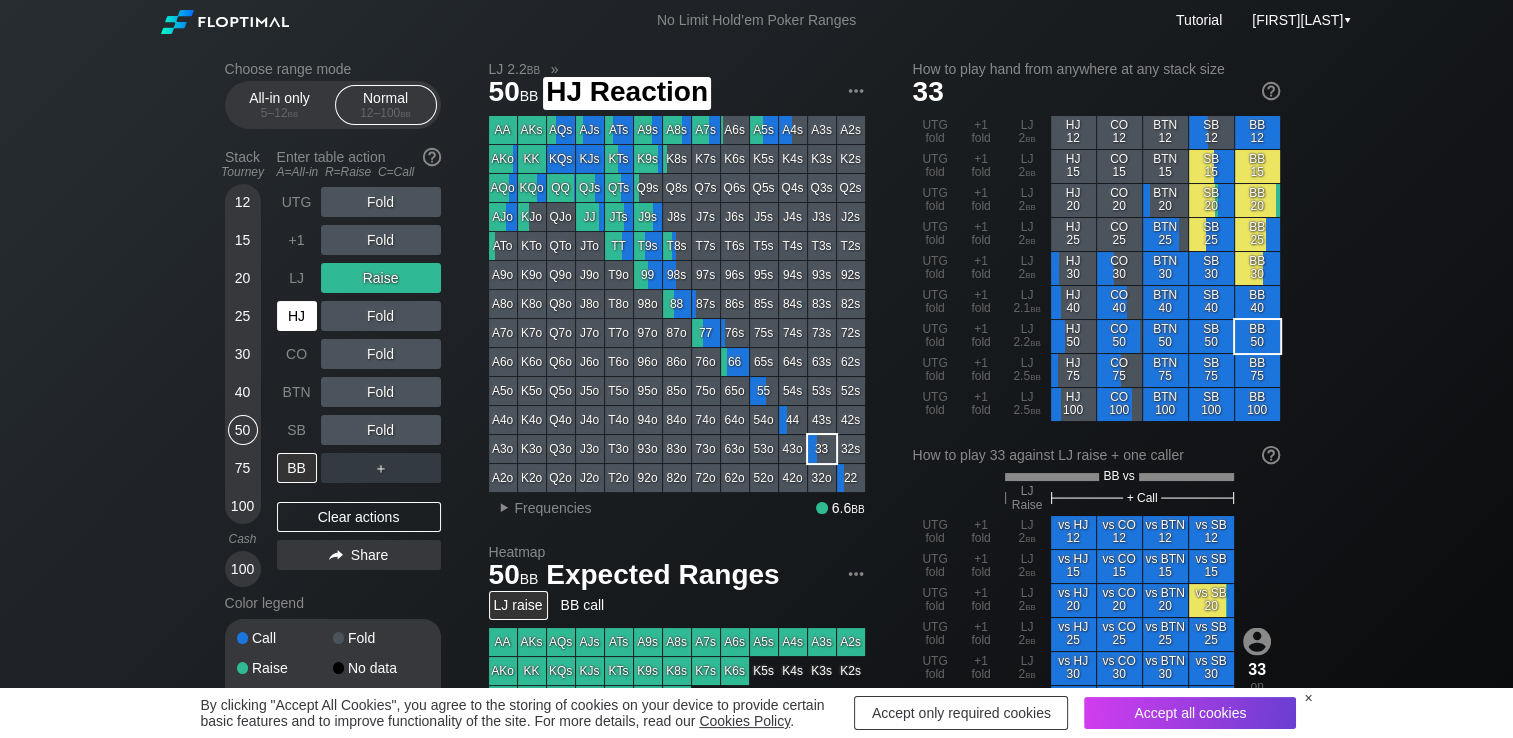 click on "HJ" at bounding box center (297, 316) 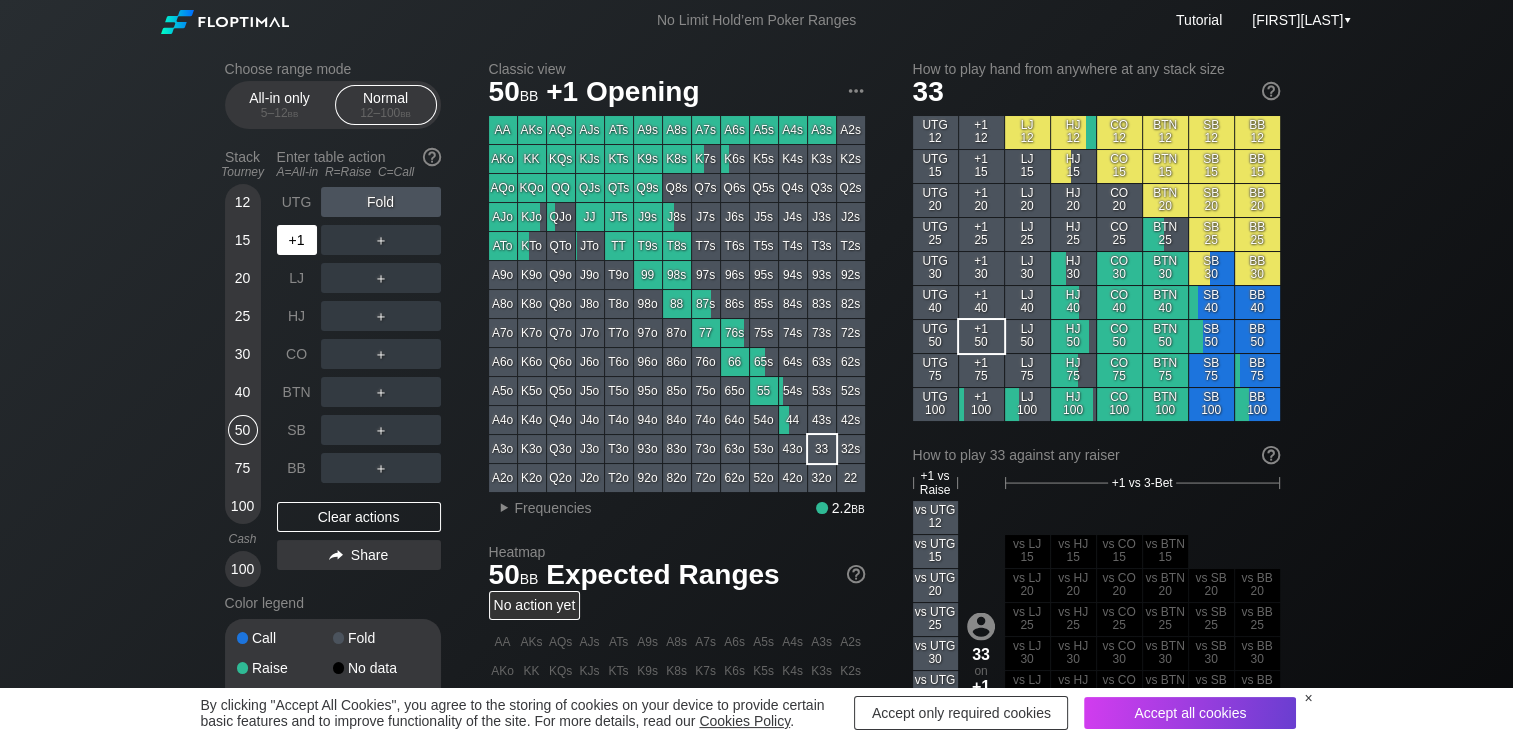 click on "+1" at bounding box center [297, 240] 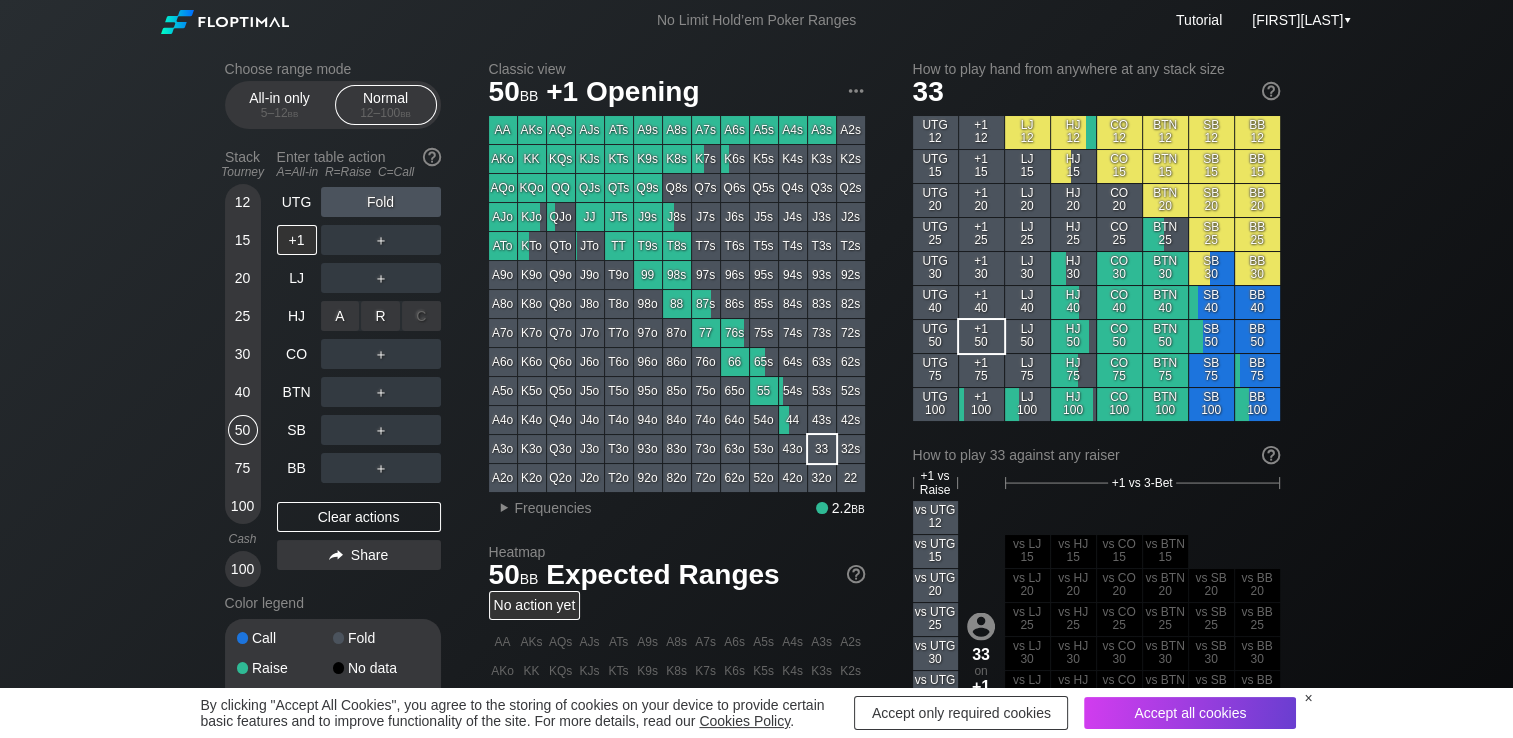 click on "R ✕" at bounding box center [380, 316] 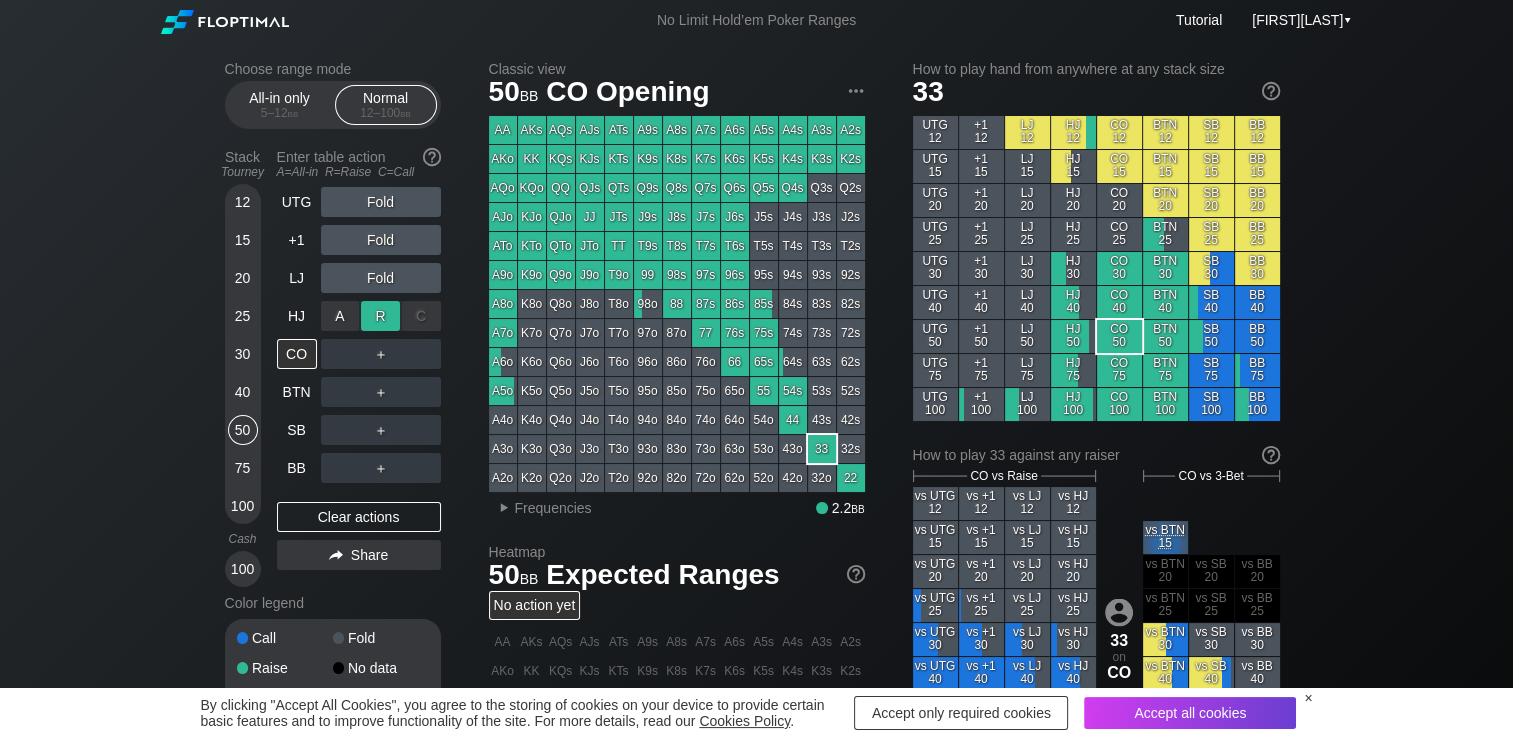 click on "R ✕" at bounding box center (380, 316) 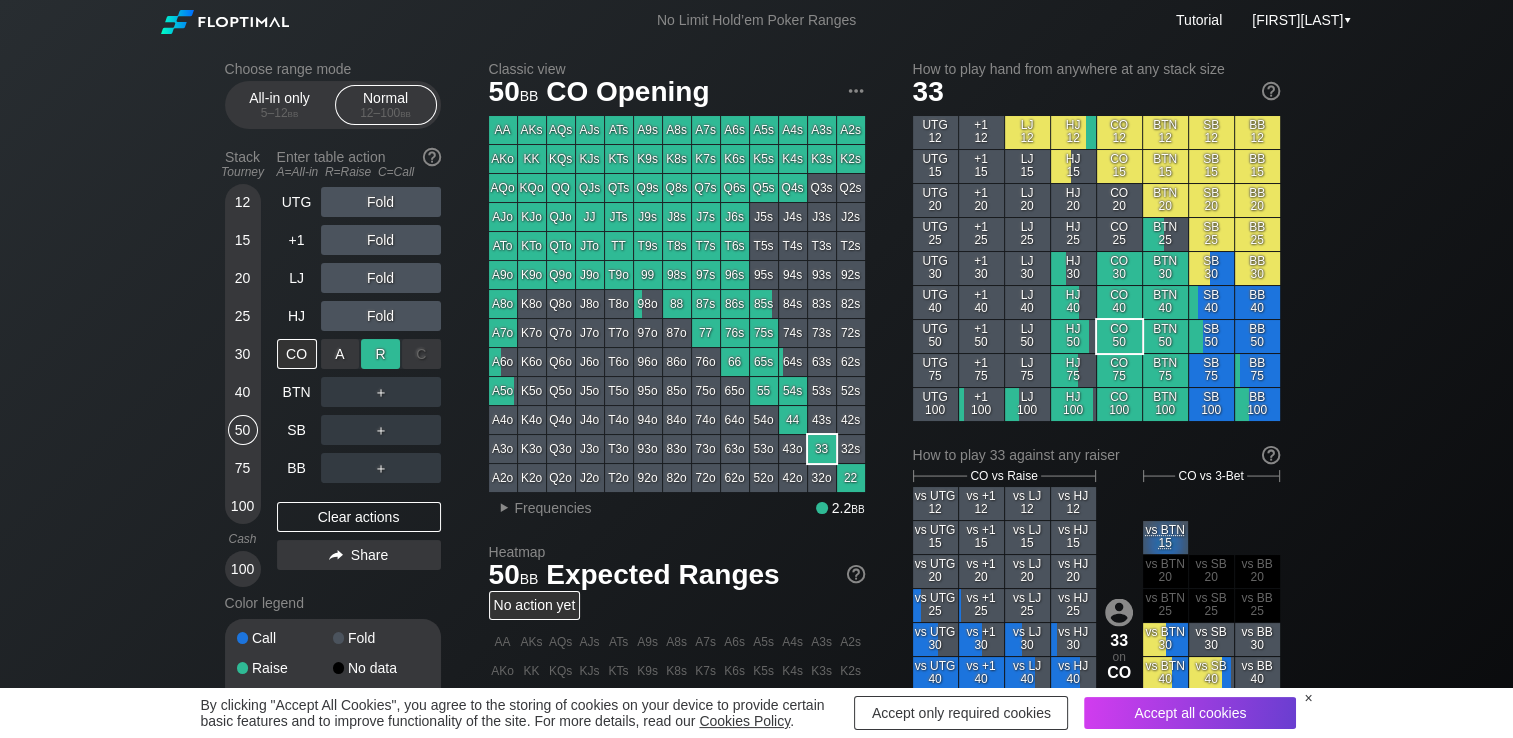 click on "R ✕" at bounding box center (380, 354) 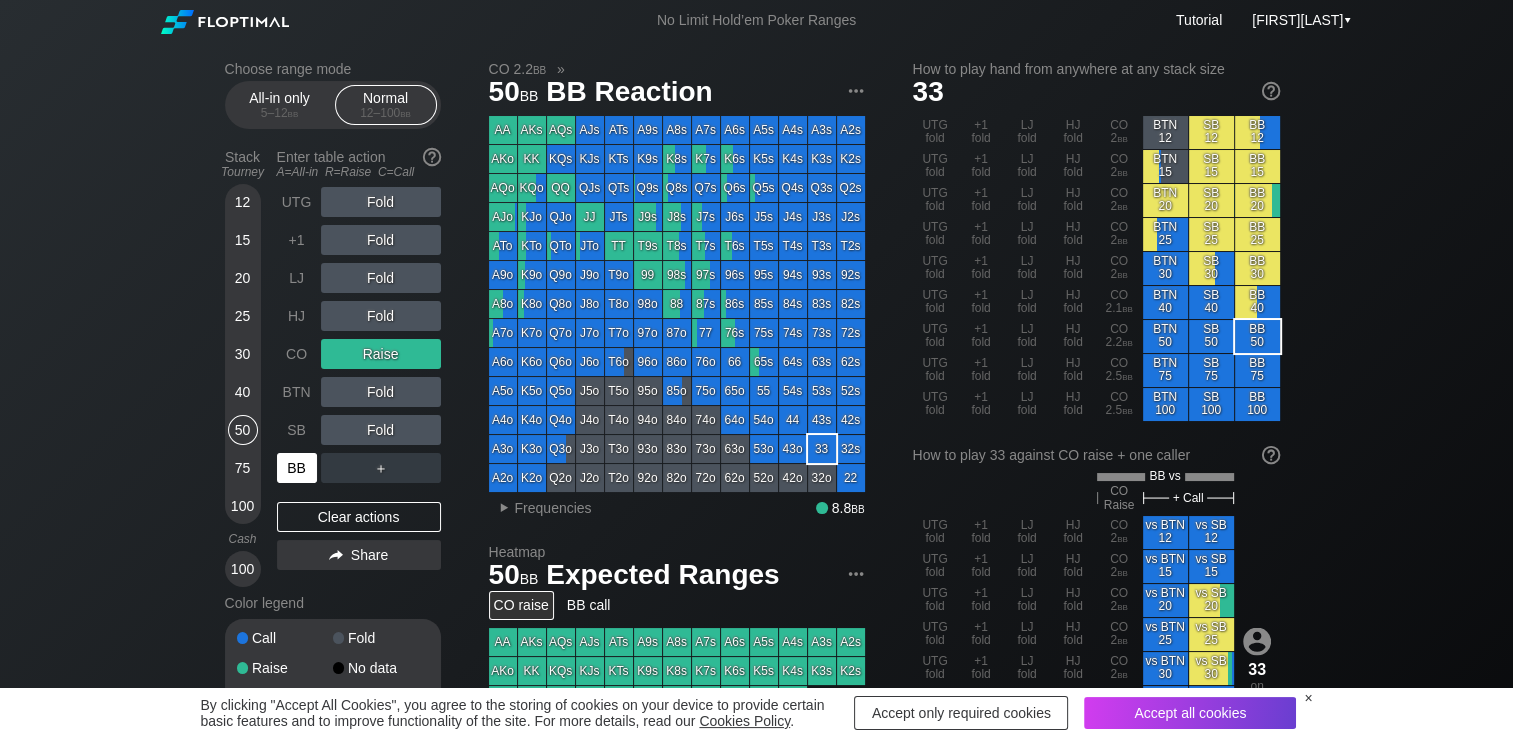 click on "BB" at bounding box center (297, 468) 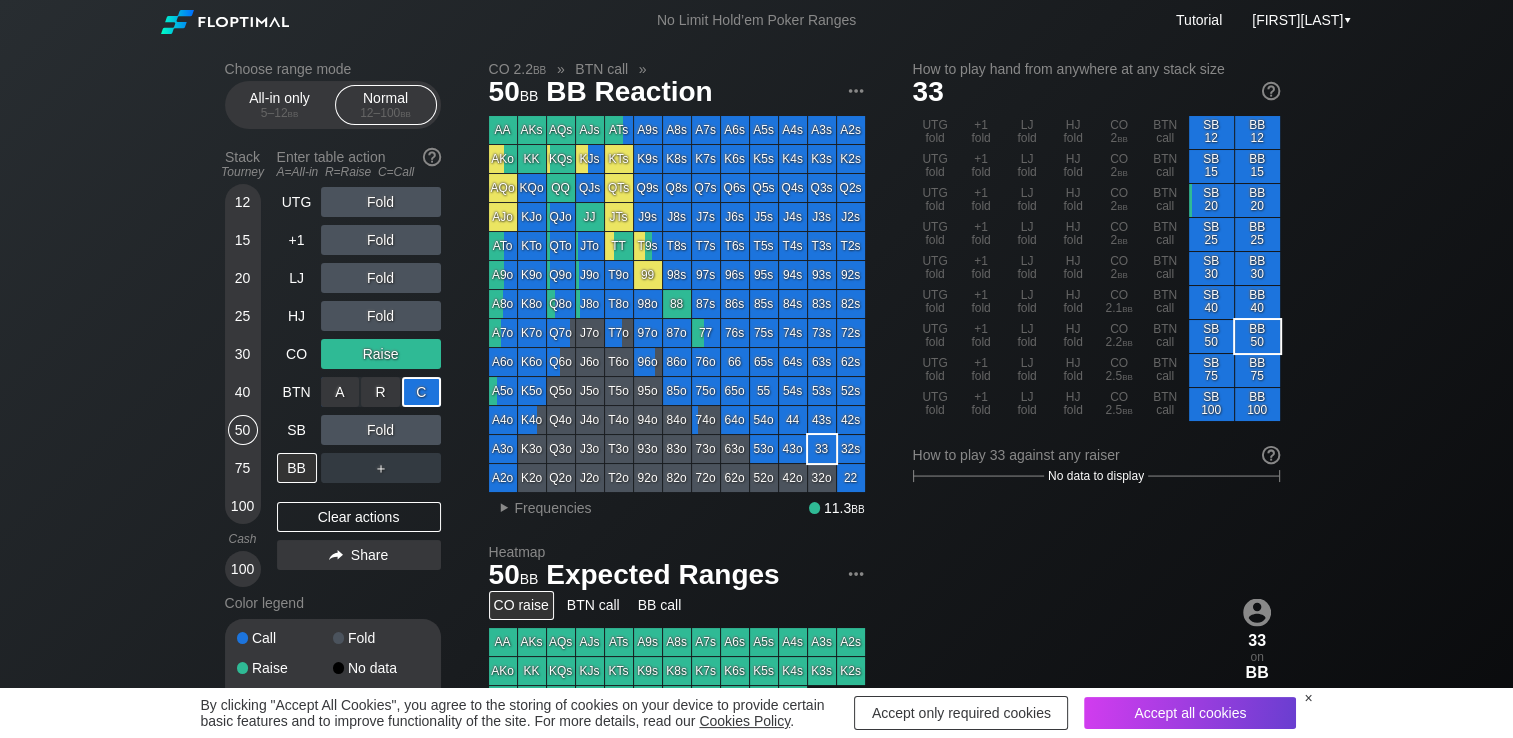 click on "C ✕" at bounding box center (421, 392) 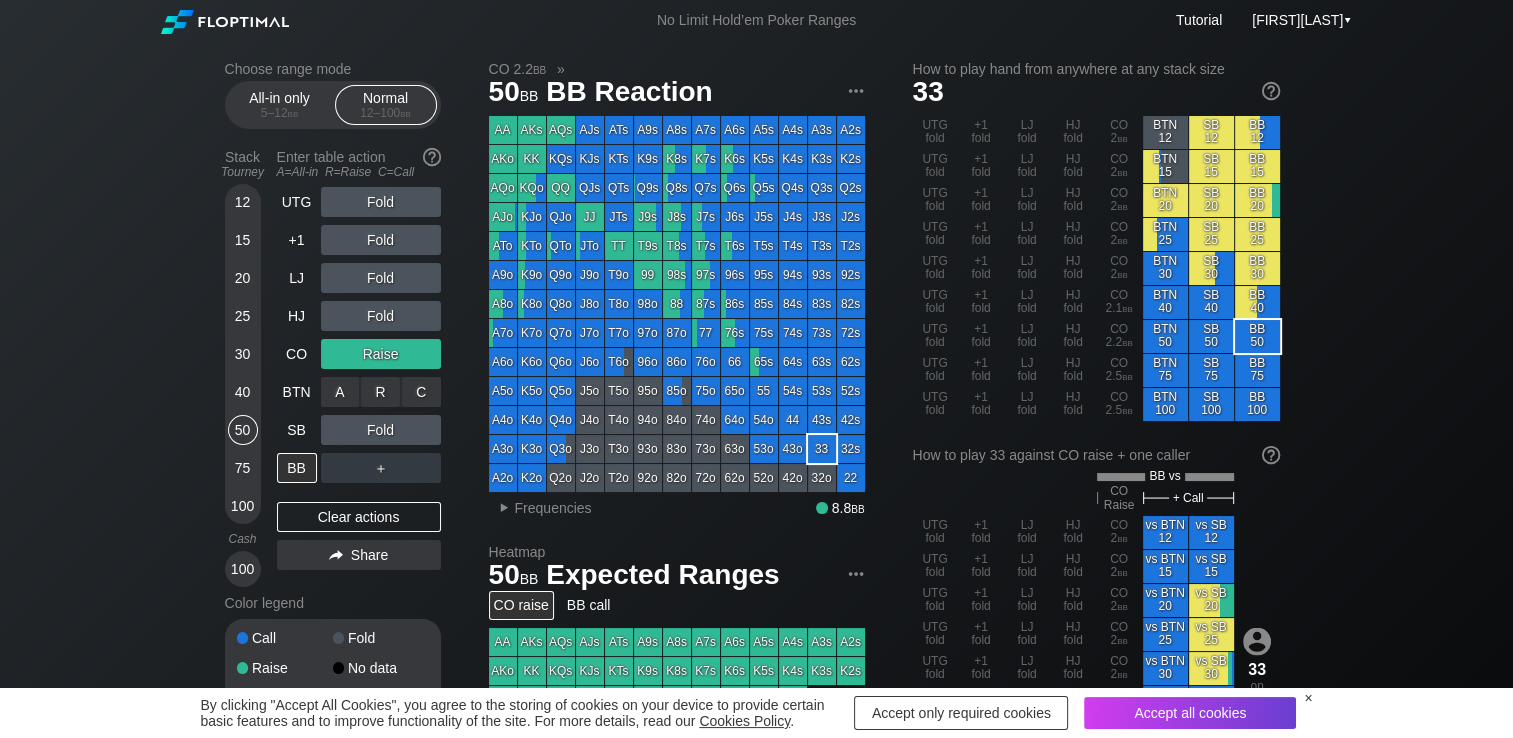 click on "C ✕" at bounding box center (421, 392) 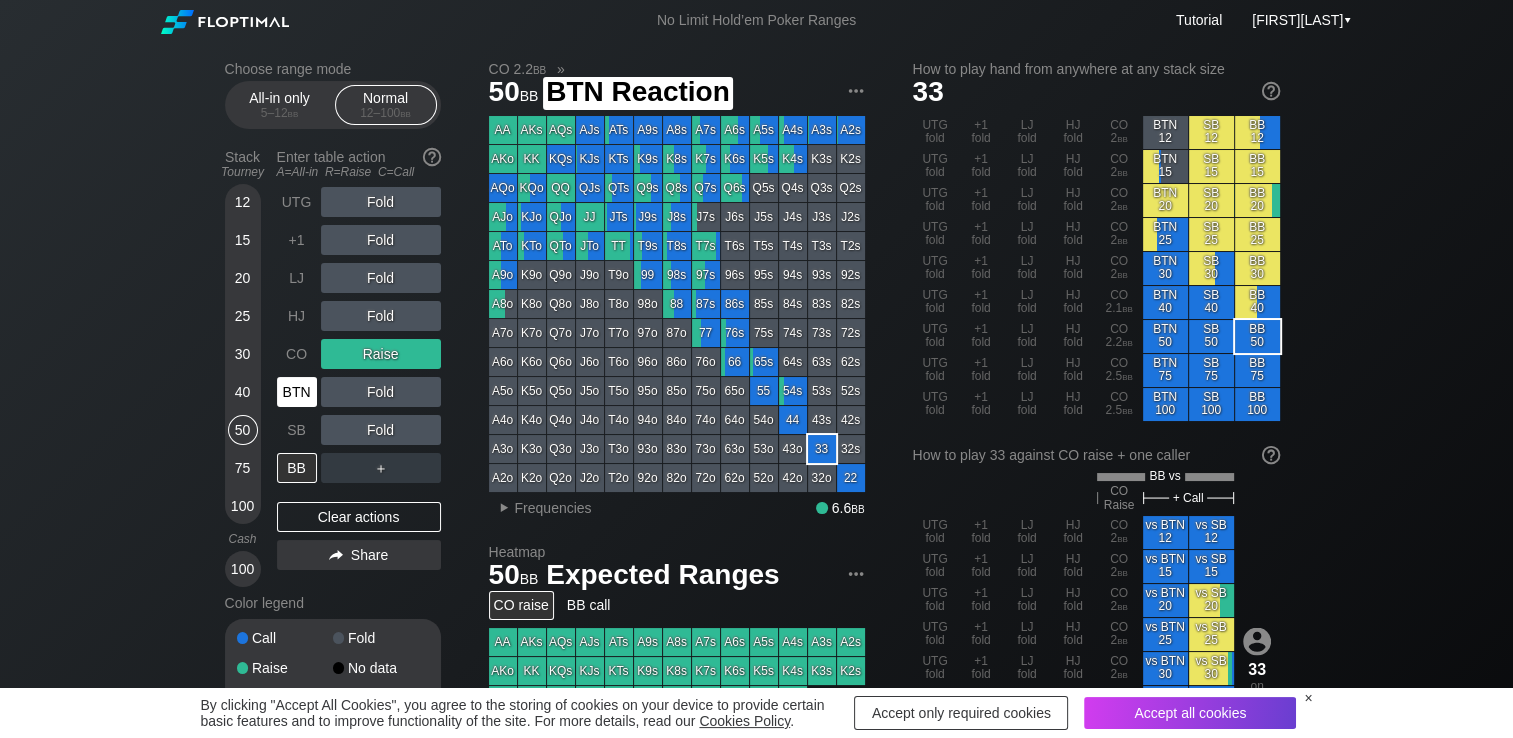click on "BTN" at bounding box center (297, 392) 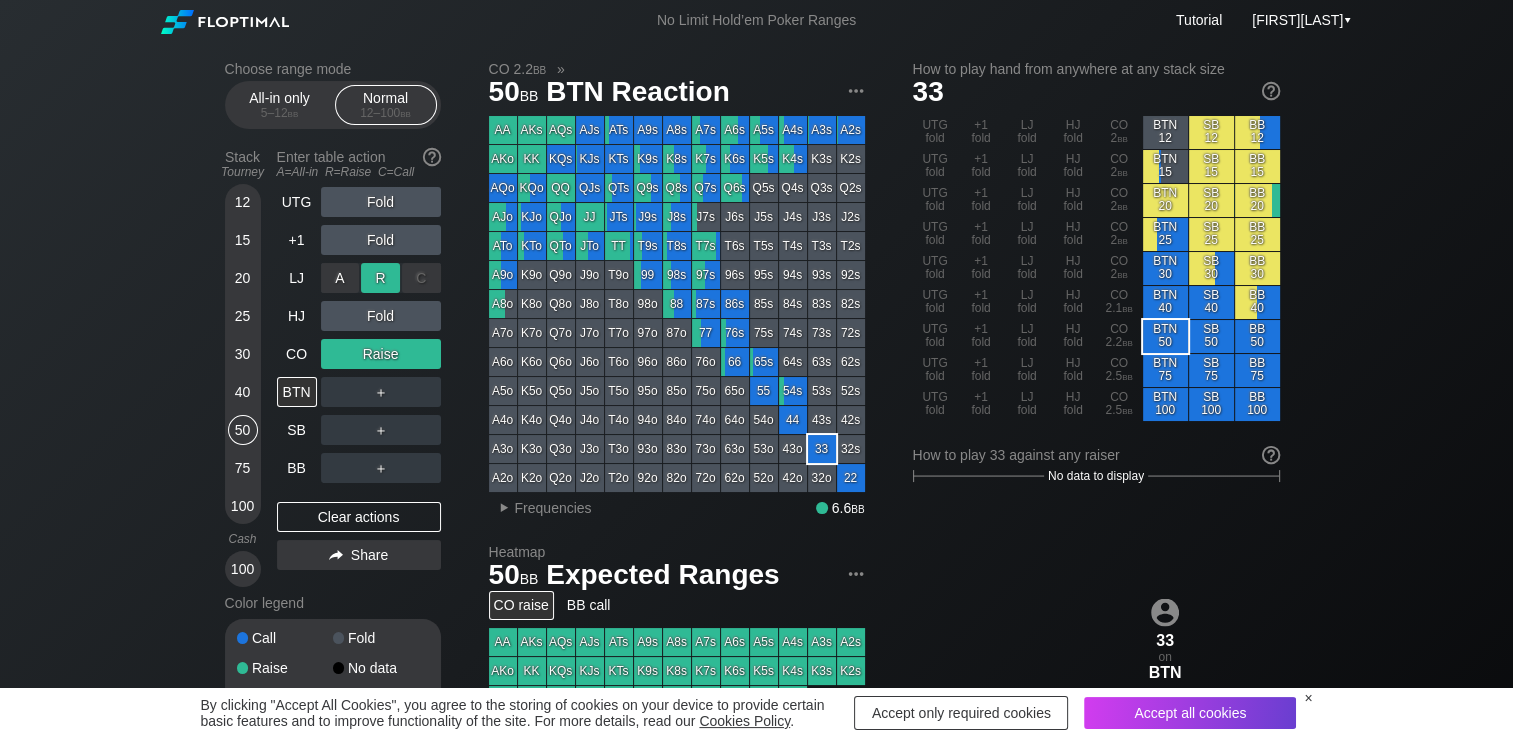 click on "R ✕" at bounding box center (380, 278) 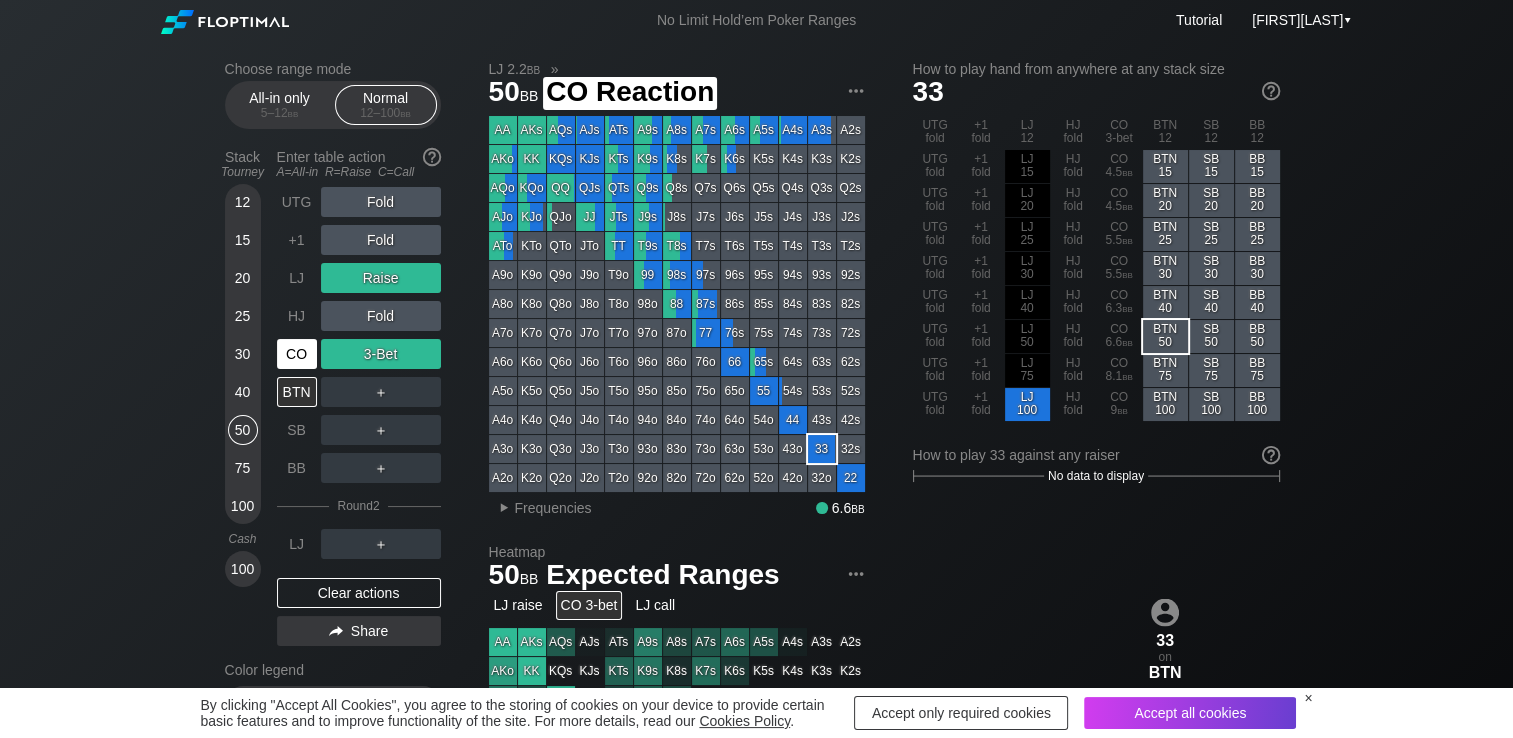 click on "CO" at bounding box center (297, 354) 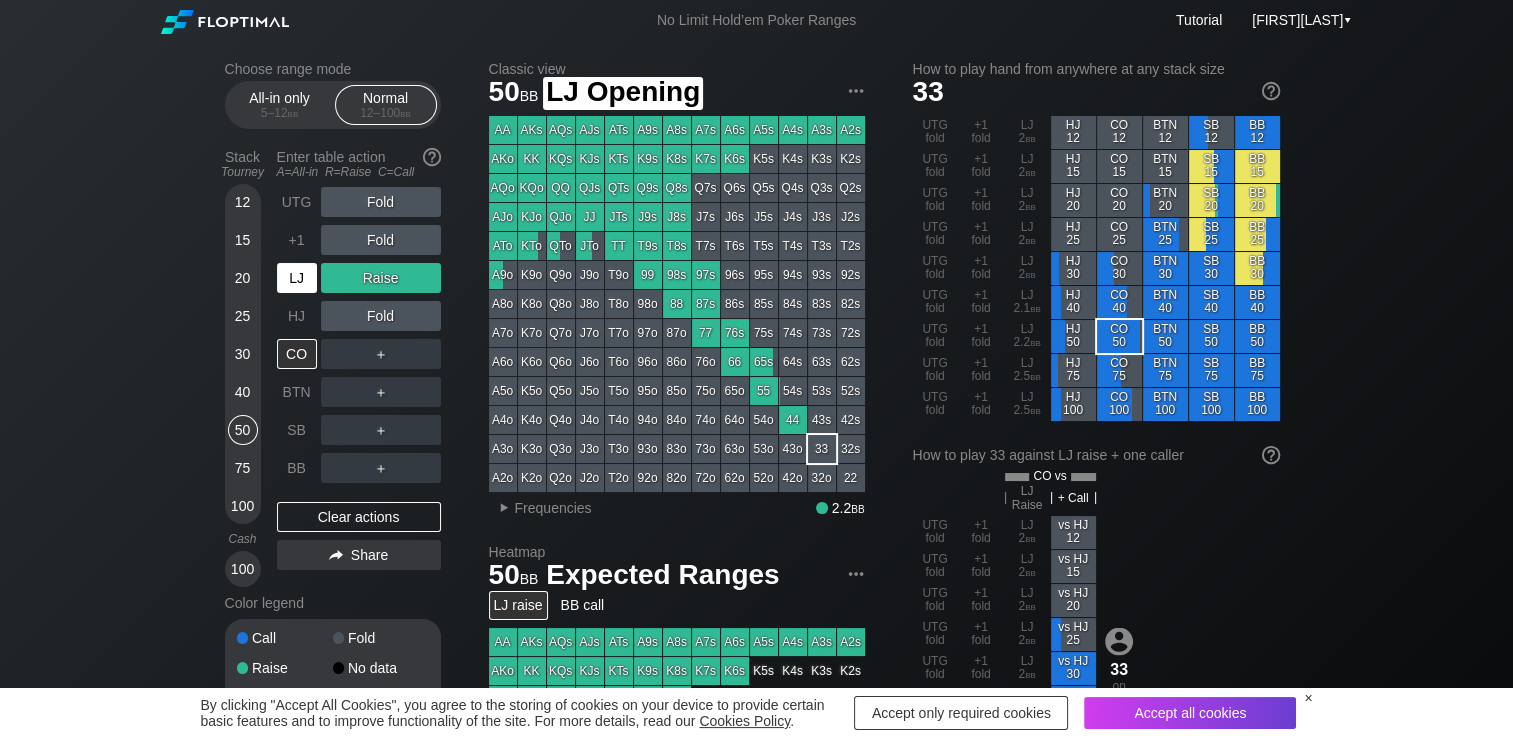 click on "LJ" at bounding box center [297, 278] 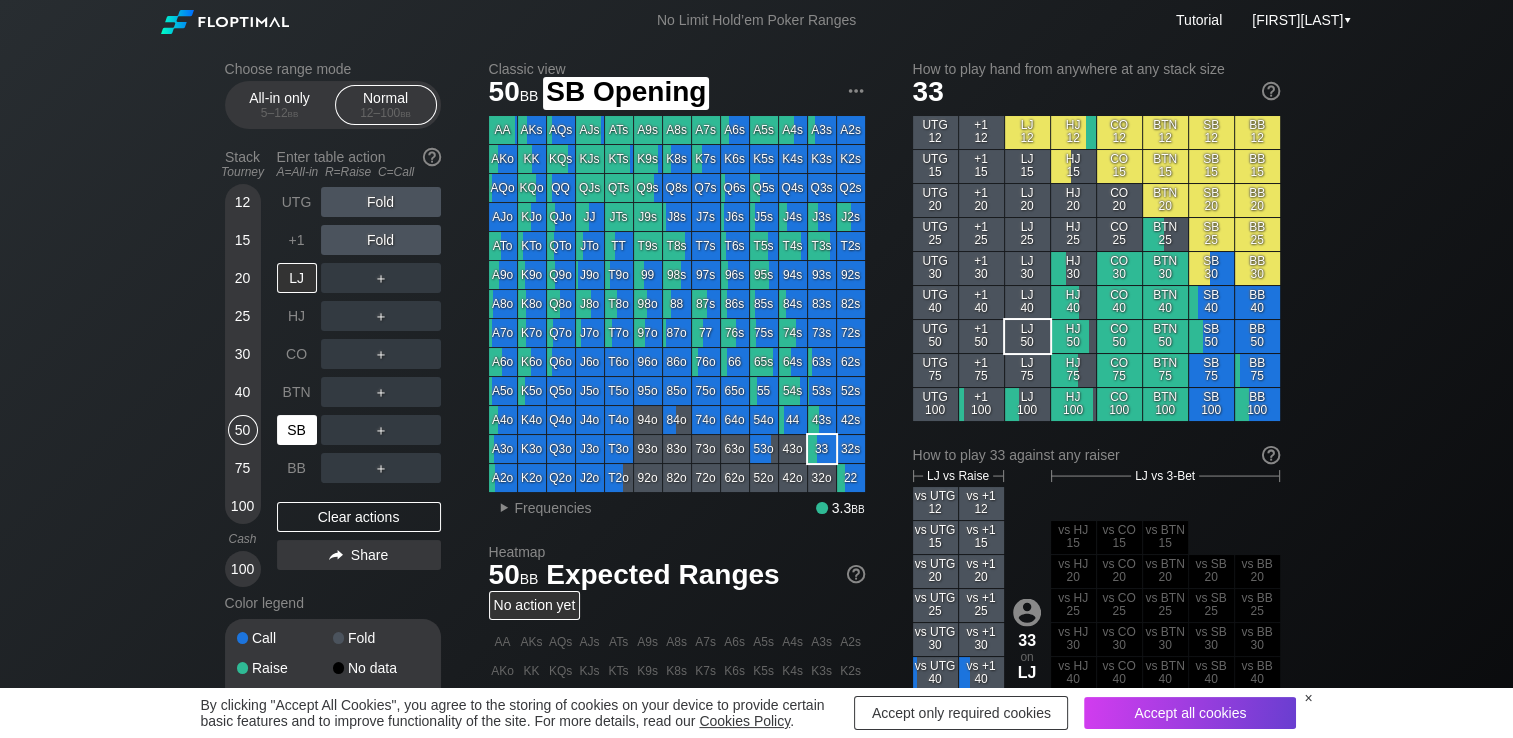 click on "SB" at bounding box center [297, 430] 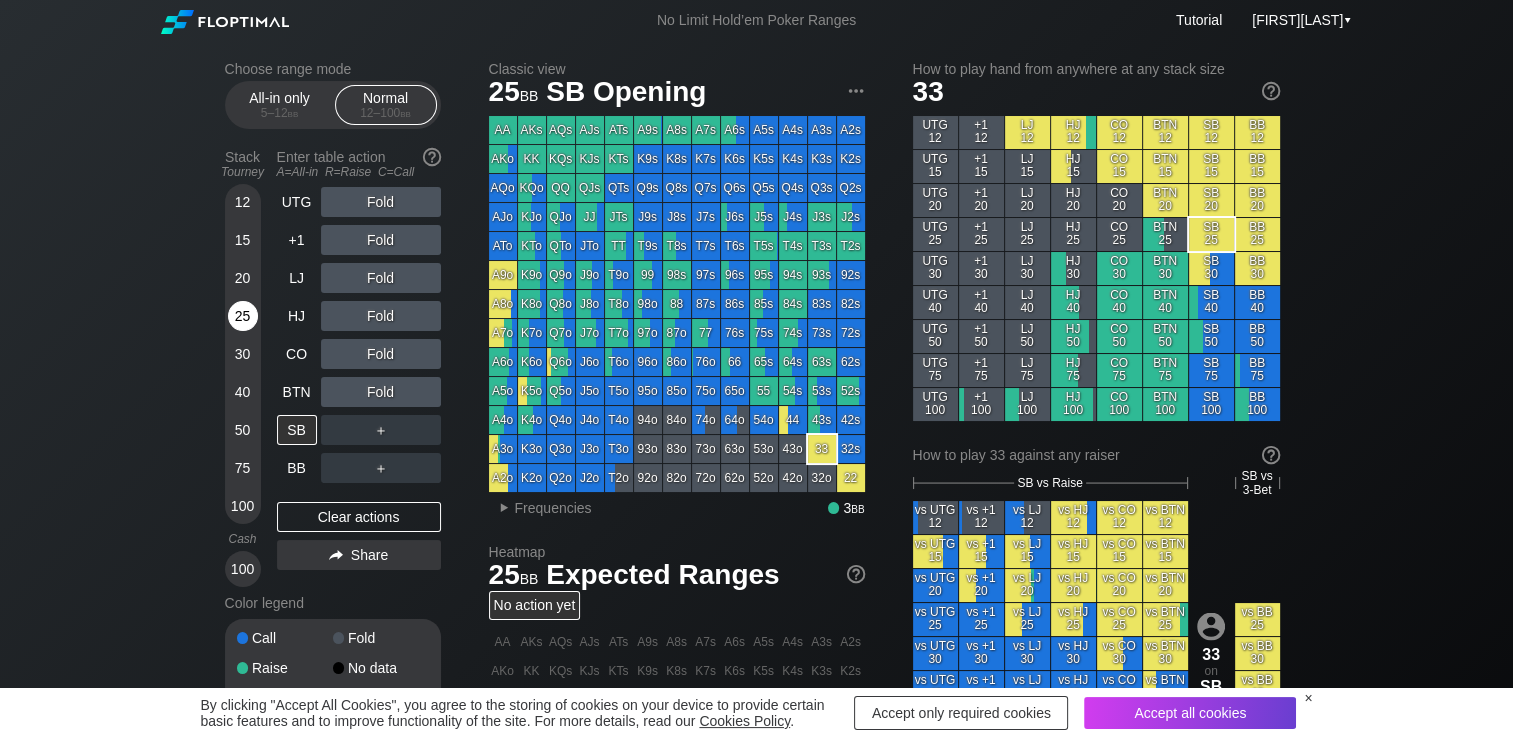 click on "25" at bounding box center (243, 316) 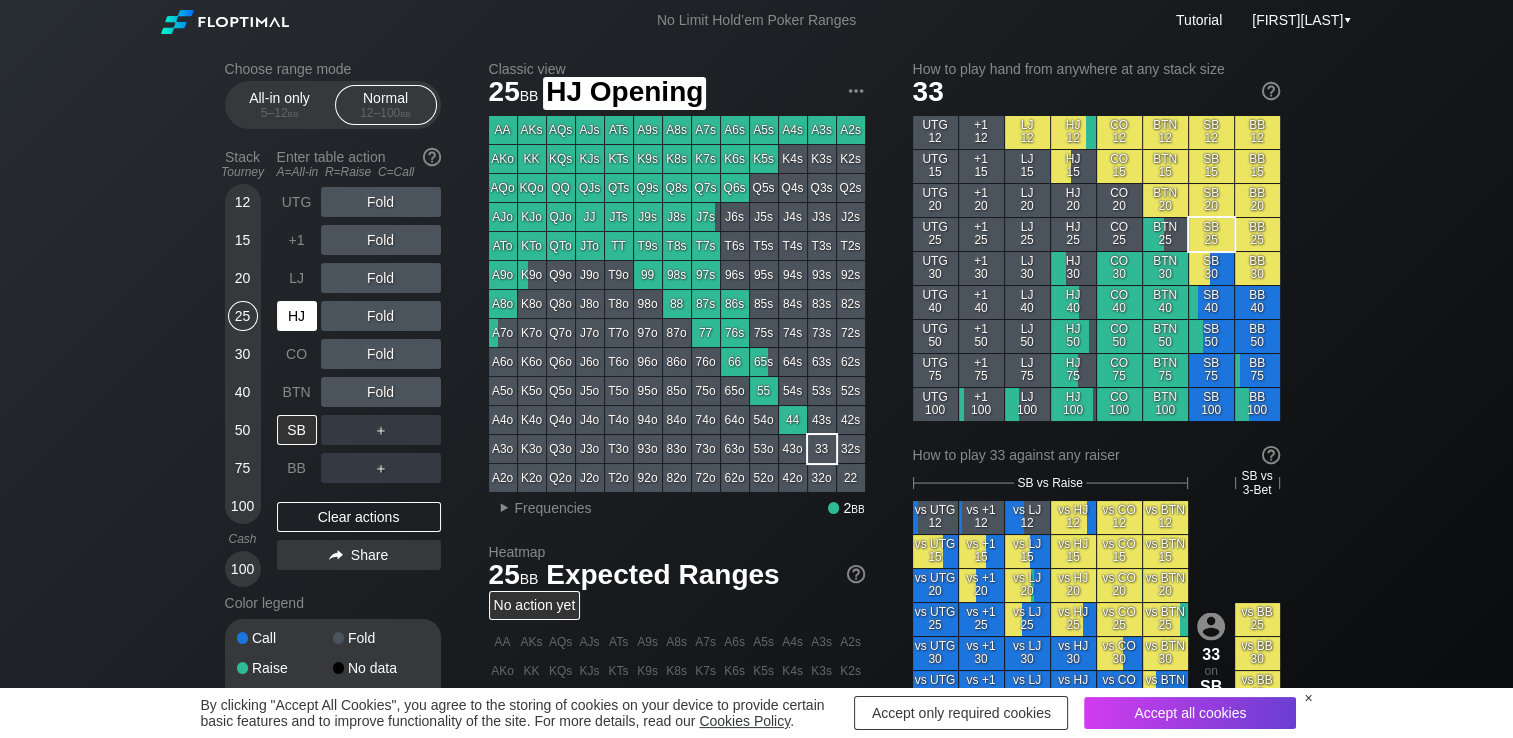 click on "HJ" at bounding box center (297, 316) 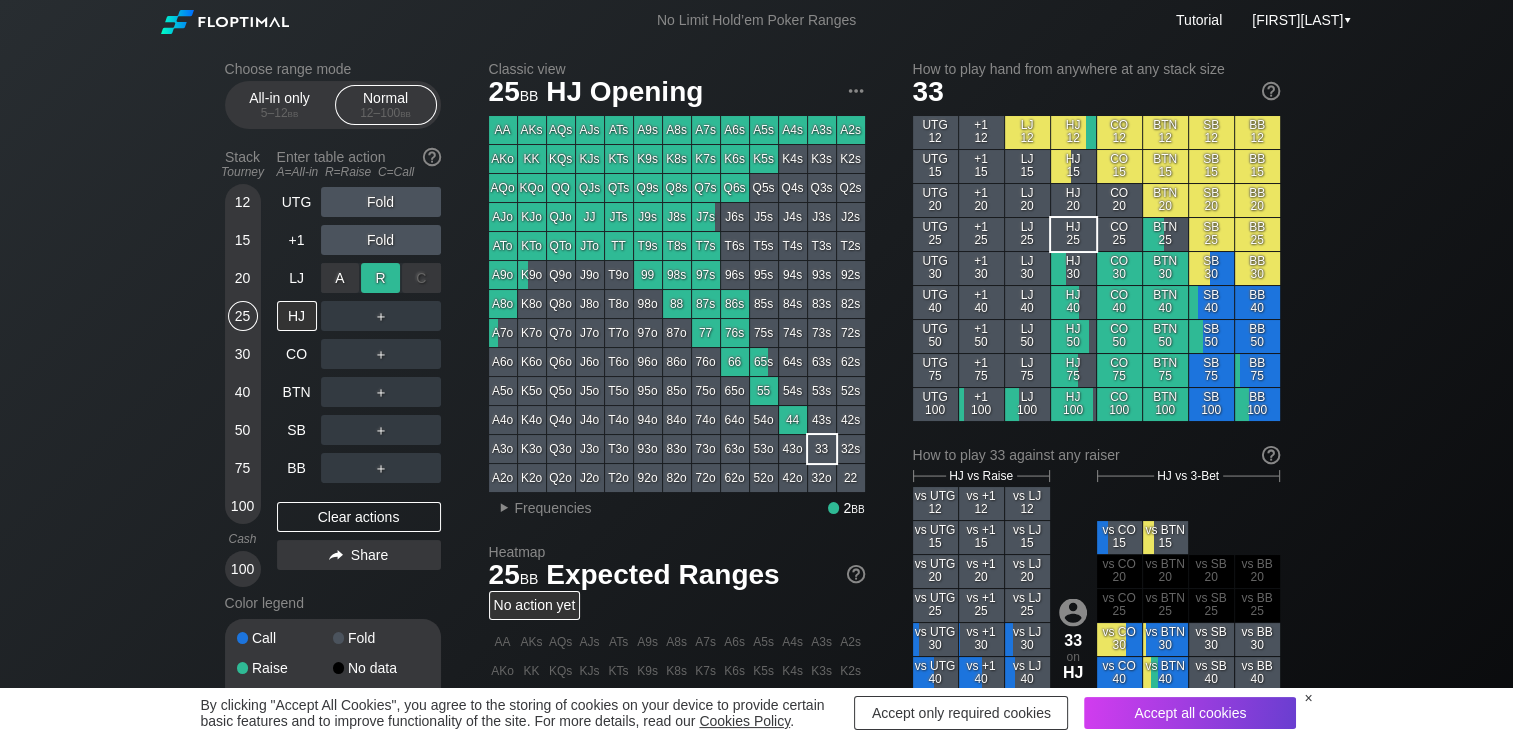 click on "R ✕" at bounding box center [380, 278] 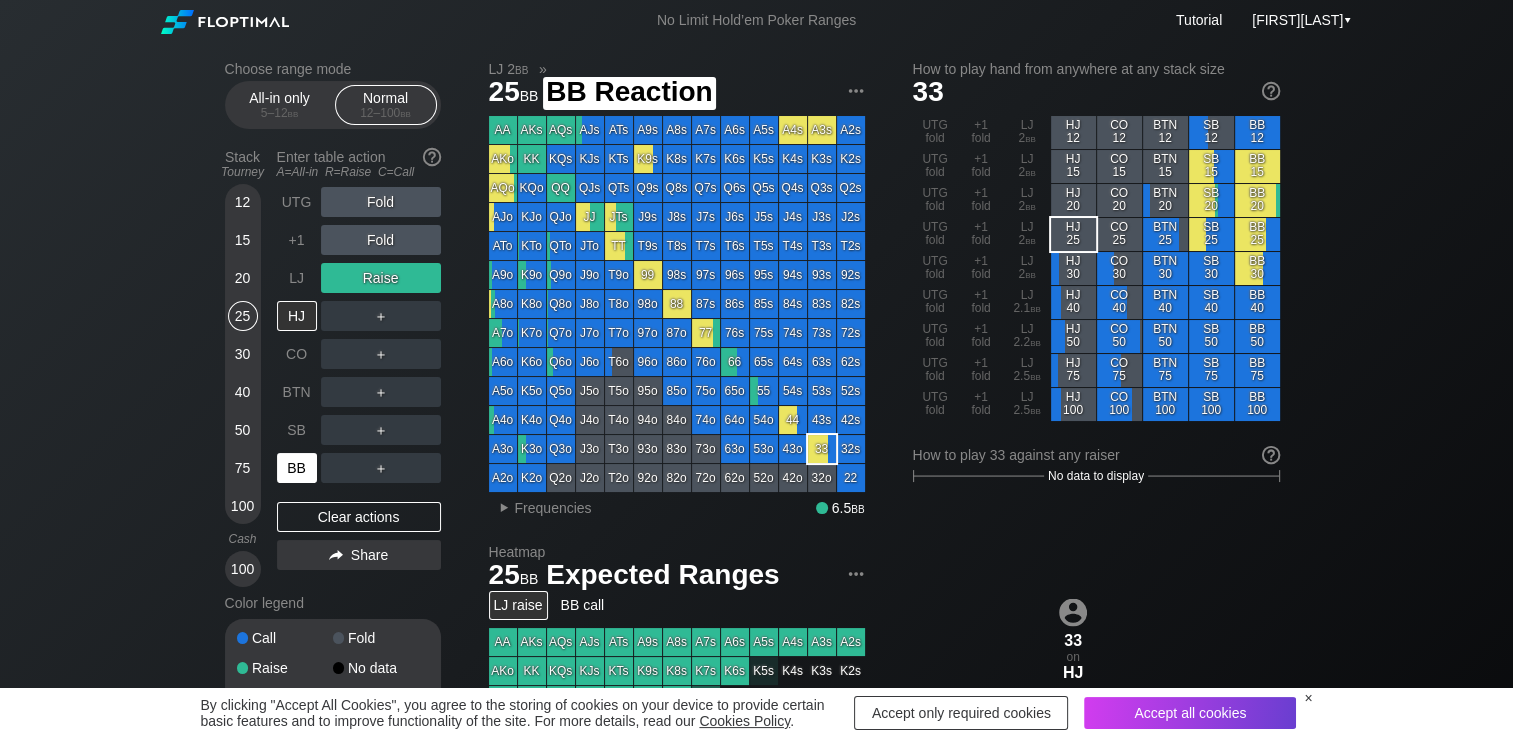 click on "BB" at bounding box center (297, 468) 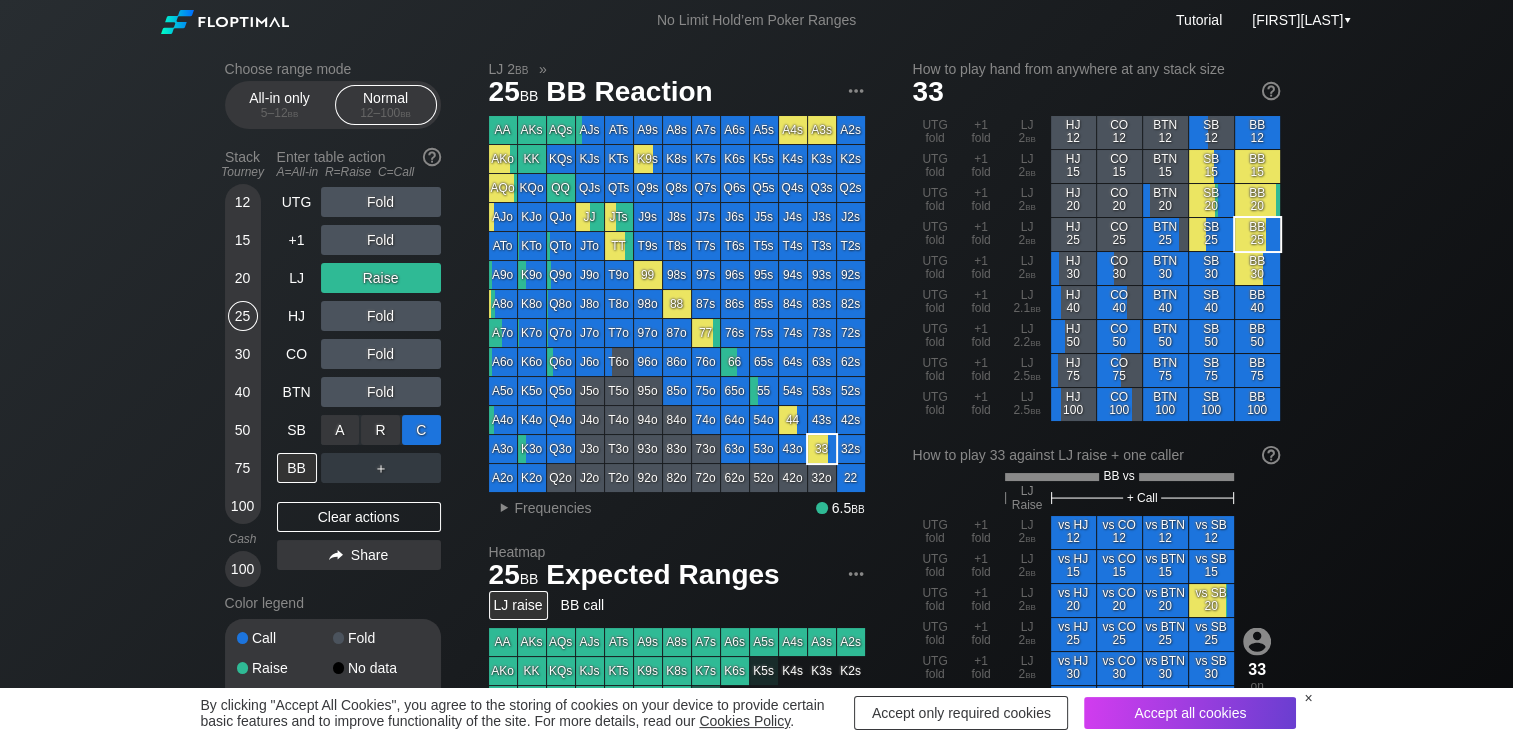 click on "C ✕" at bounding box center [421, 430] 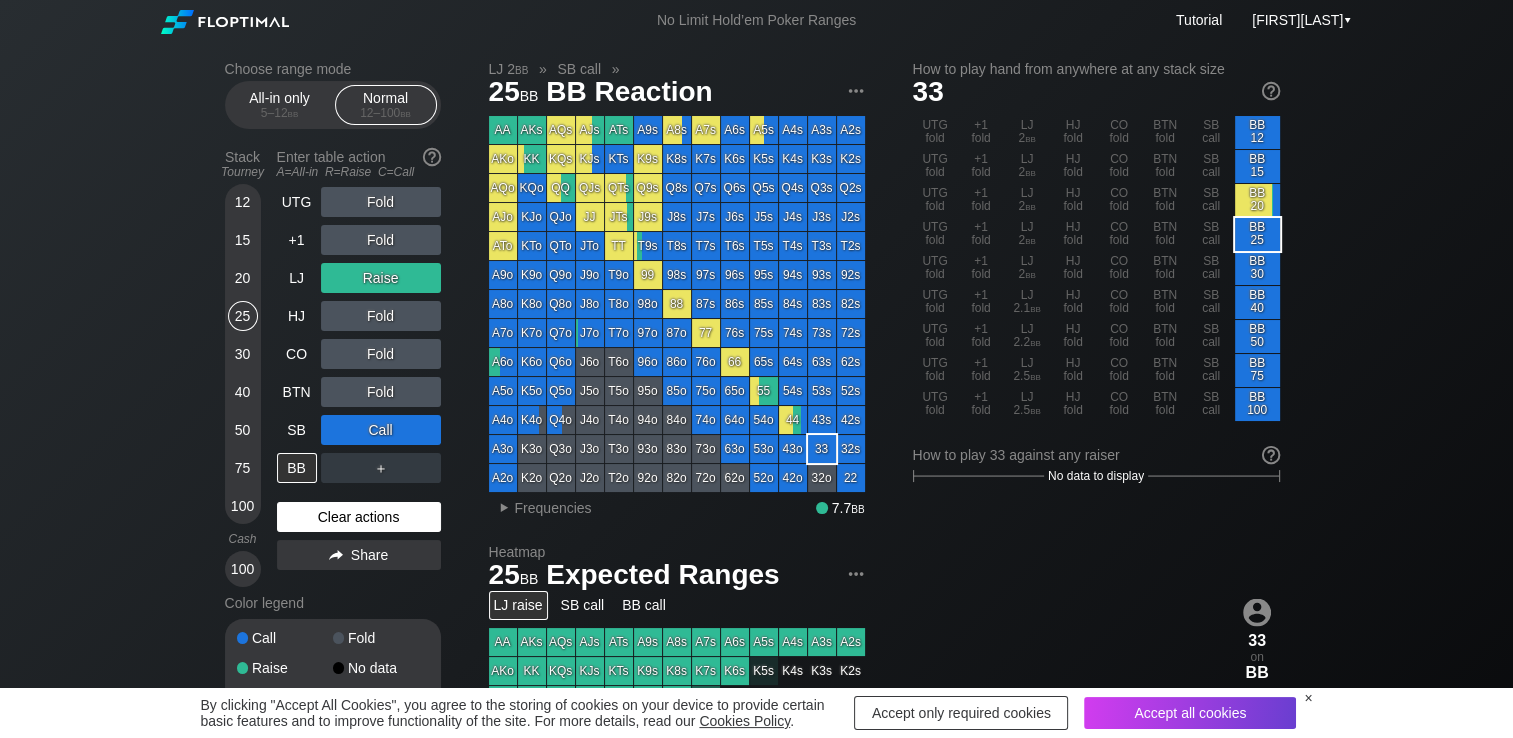 click on "Clear actions" at bounding box center [359, 517] 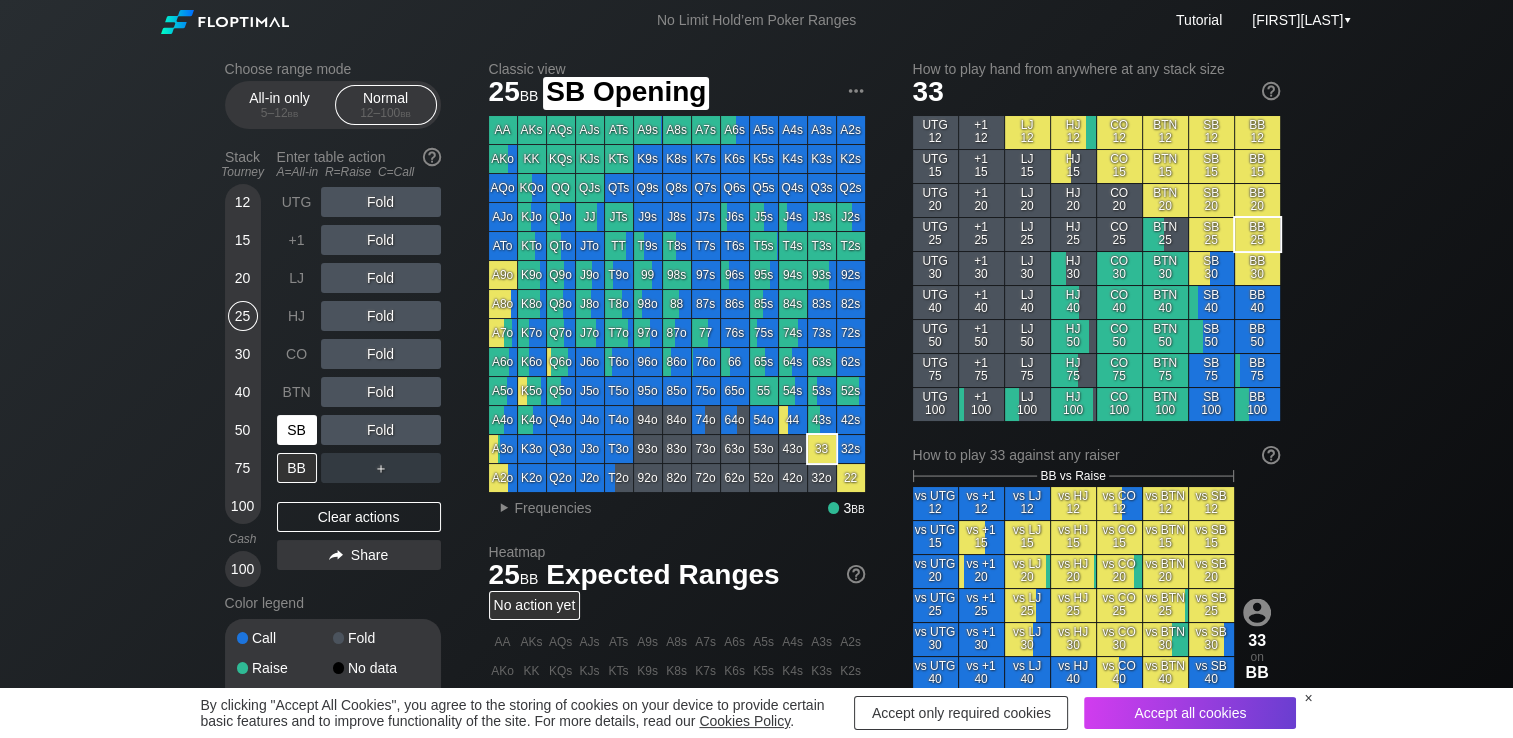 click on "SB" at bounding box center [297, 430] 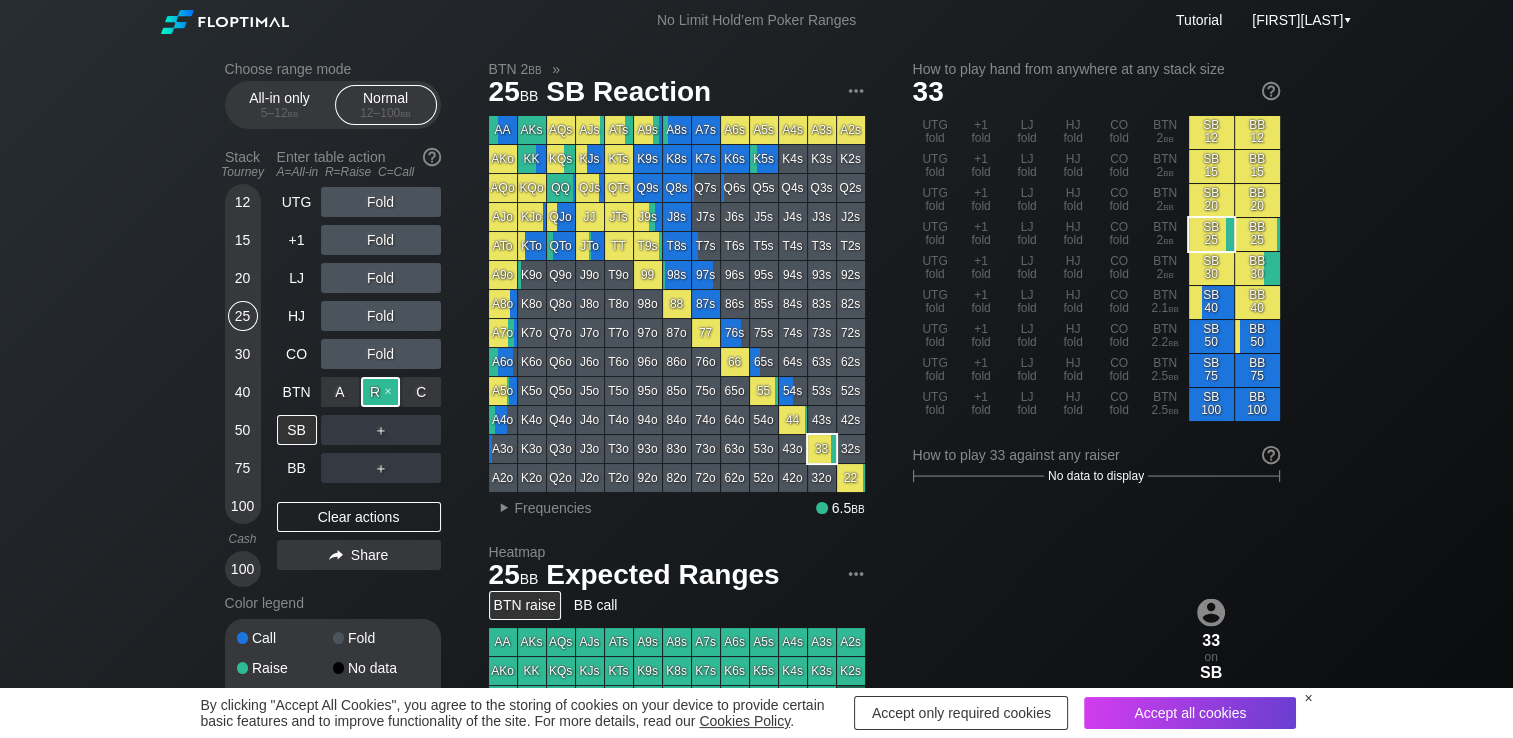 click on "R ✕" at bounding box center [380, 392] 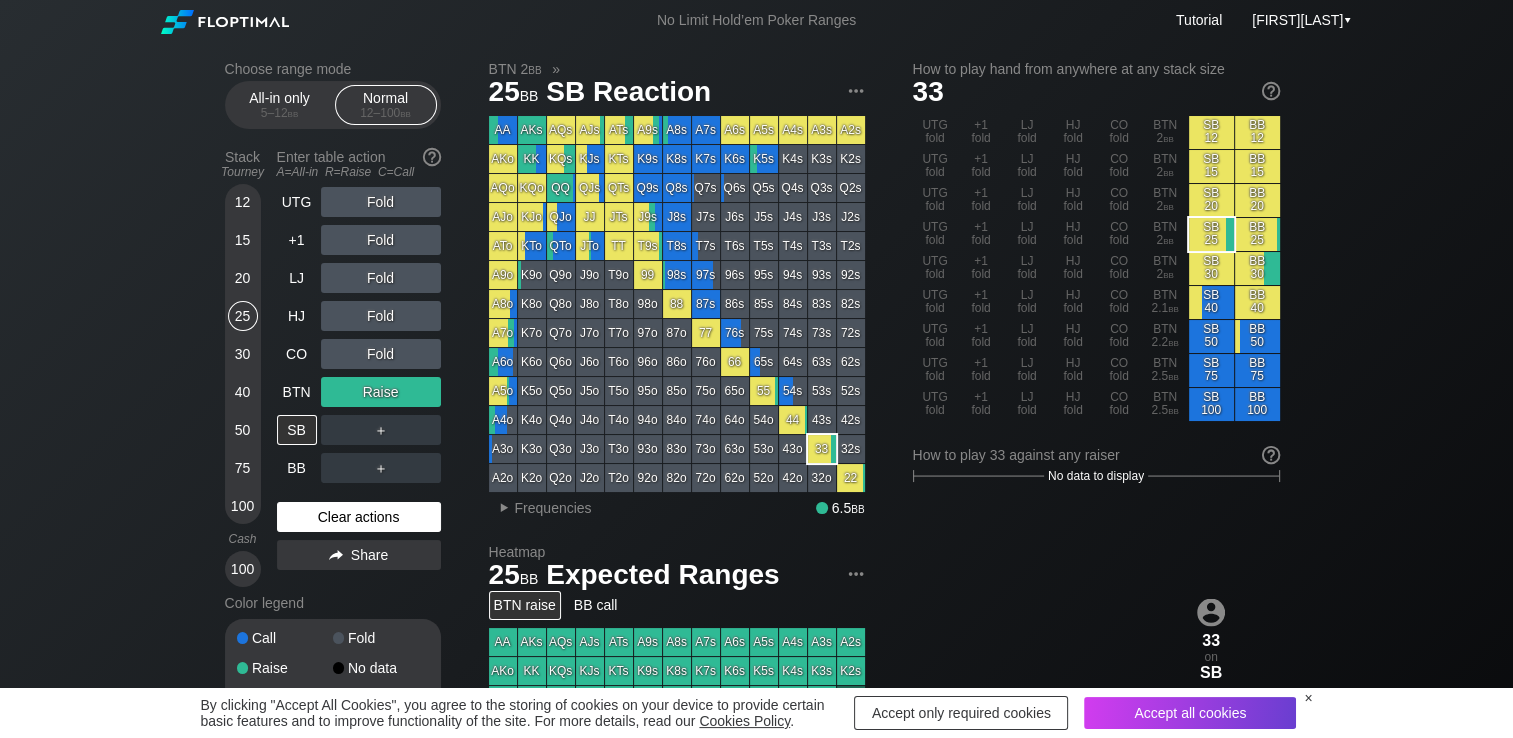 click on "Clear actions" at bounding box center [359, 517] 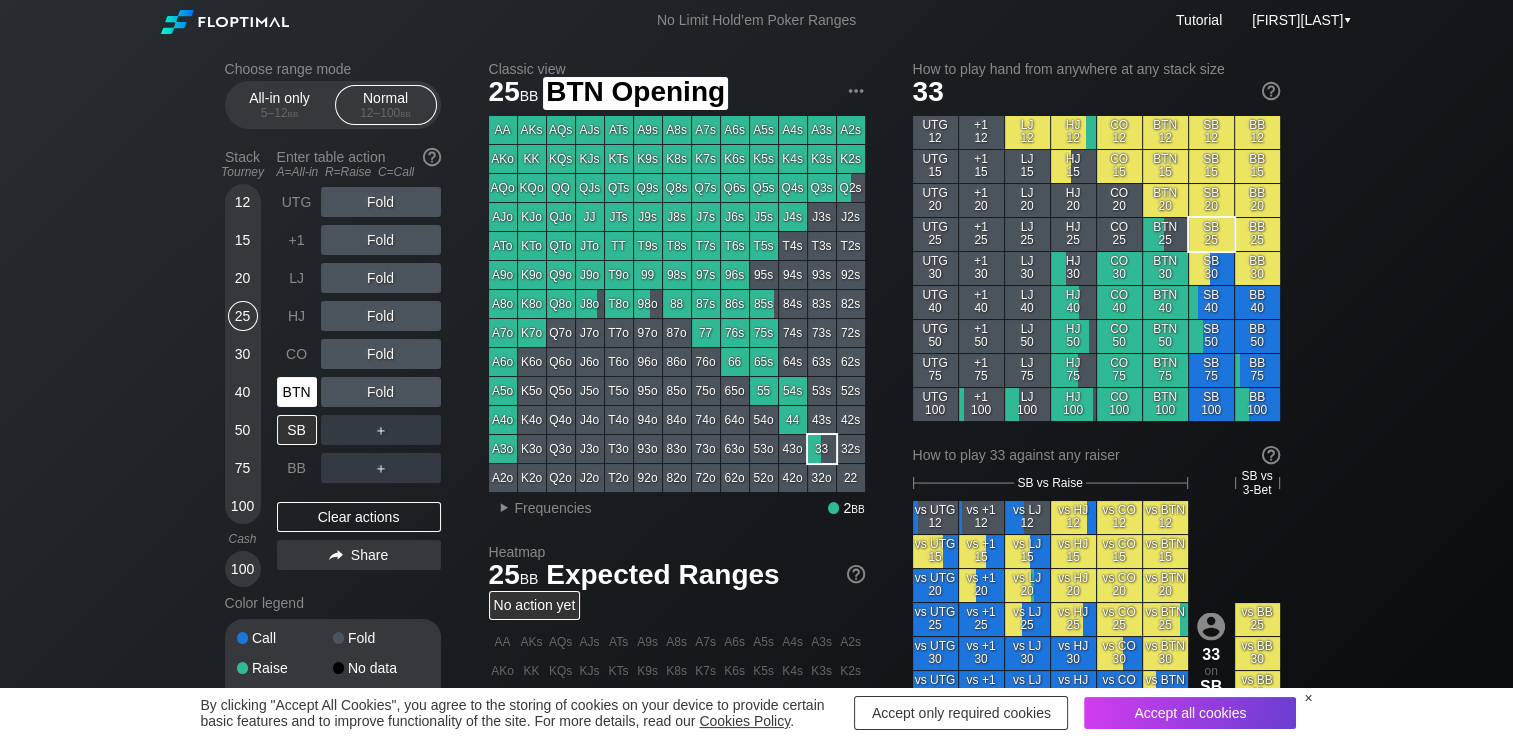 click on "BTN" at bounding box center (297, 392) 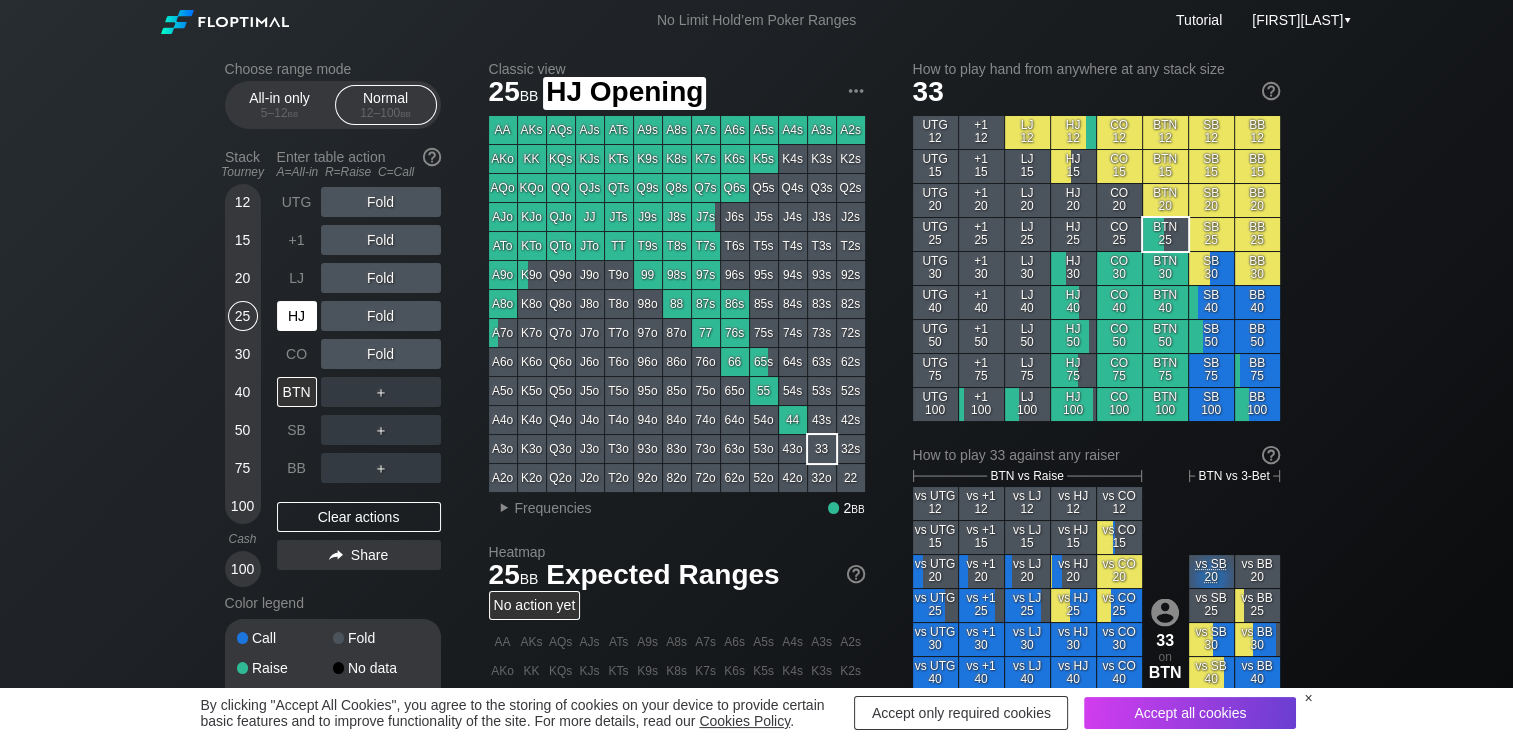click on "HJ" at bounding box center [297, 316] 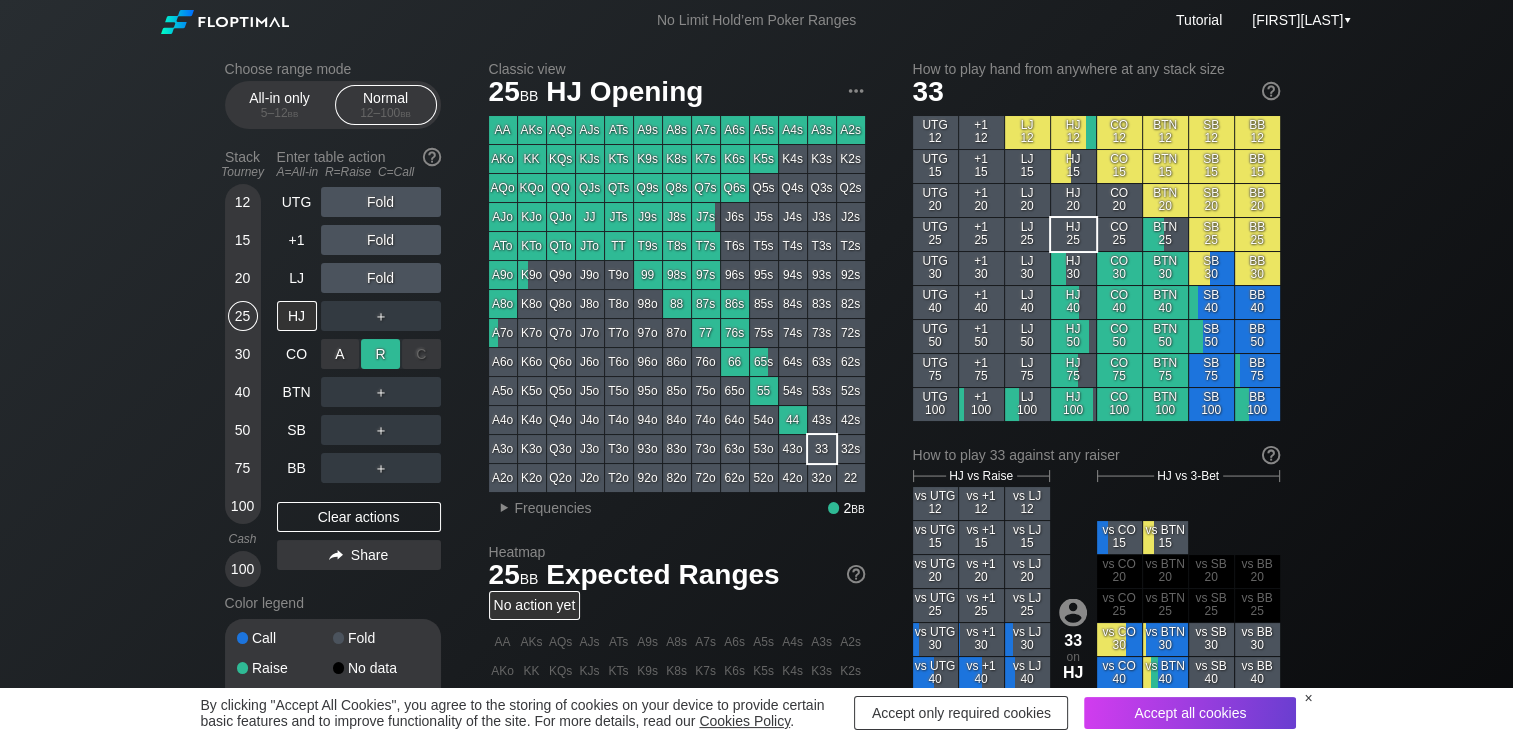 click on "R ✕" at bounding box center (380, 354) 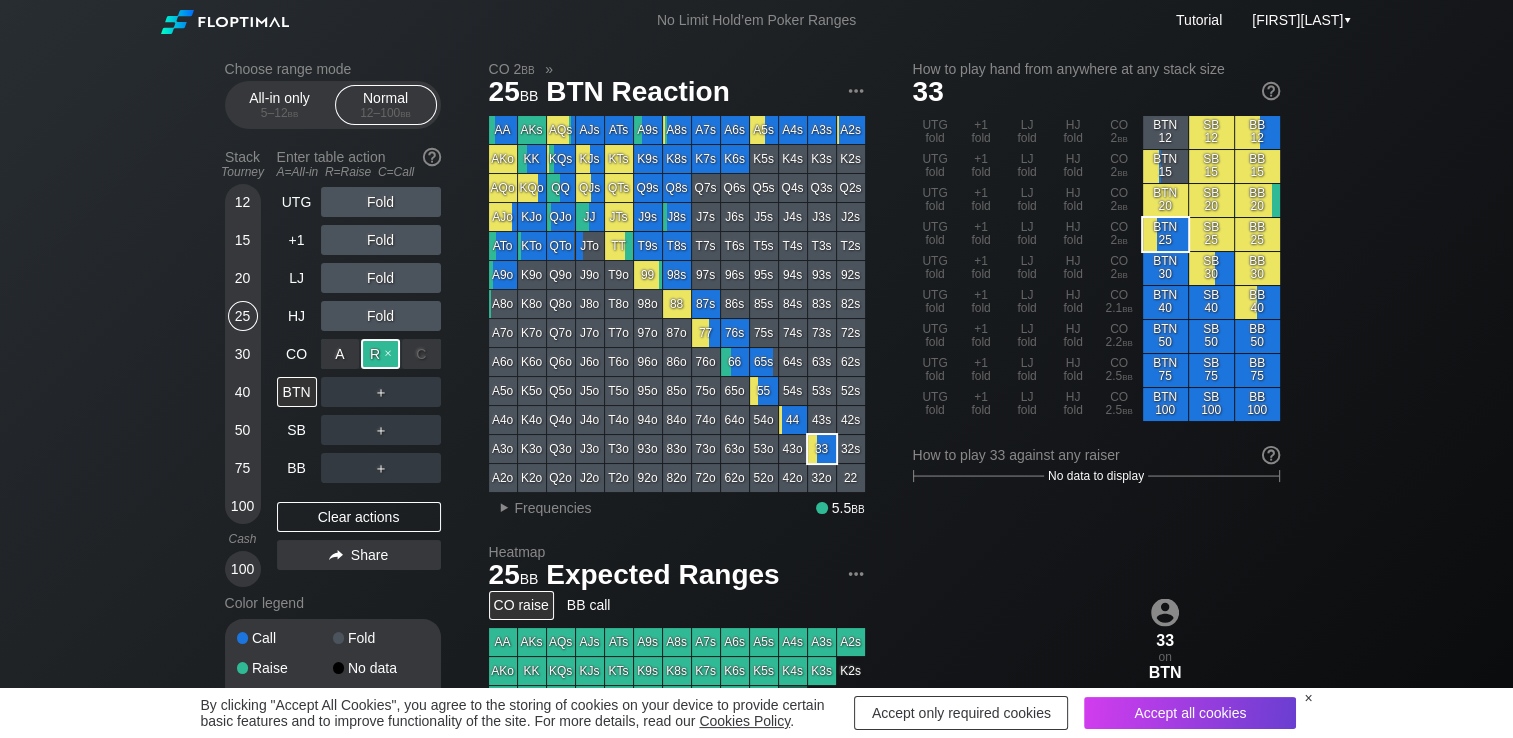 click on "R ✕" at bounding box center [380, 354] 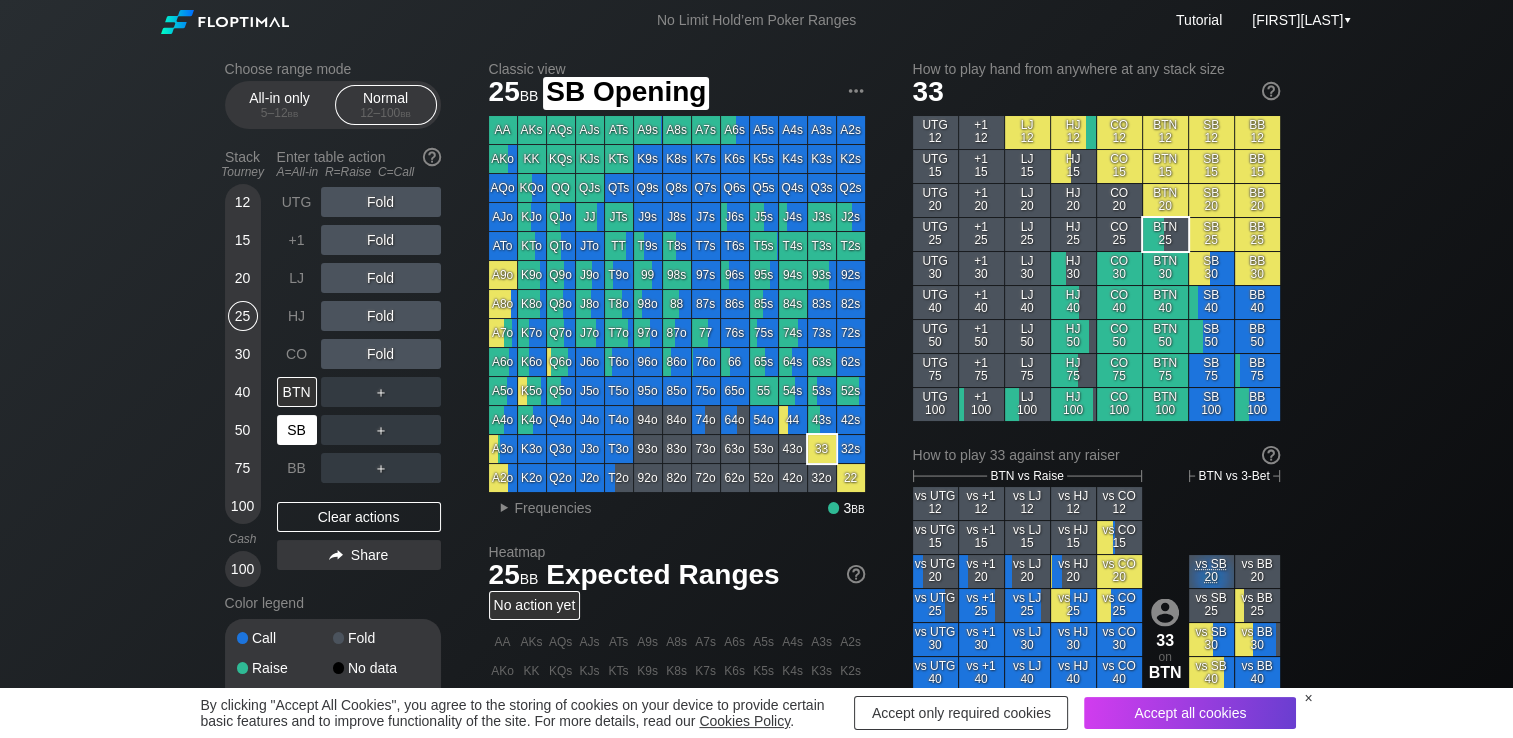 click on "SB" at bounding box center [297, 430] 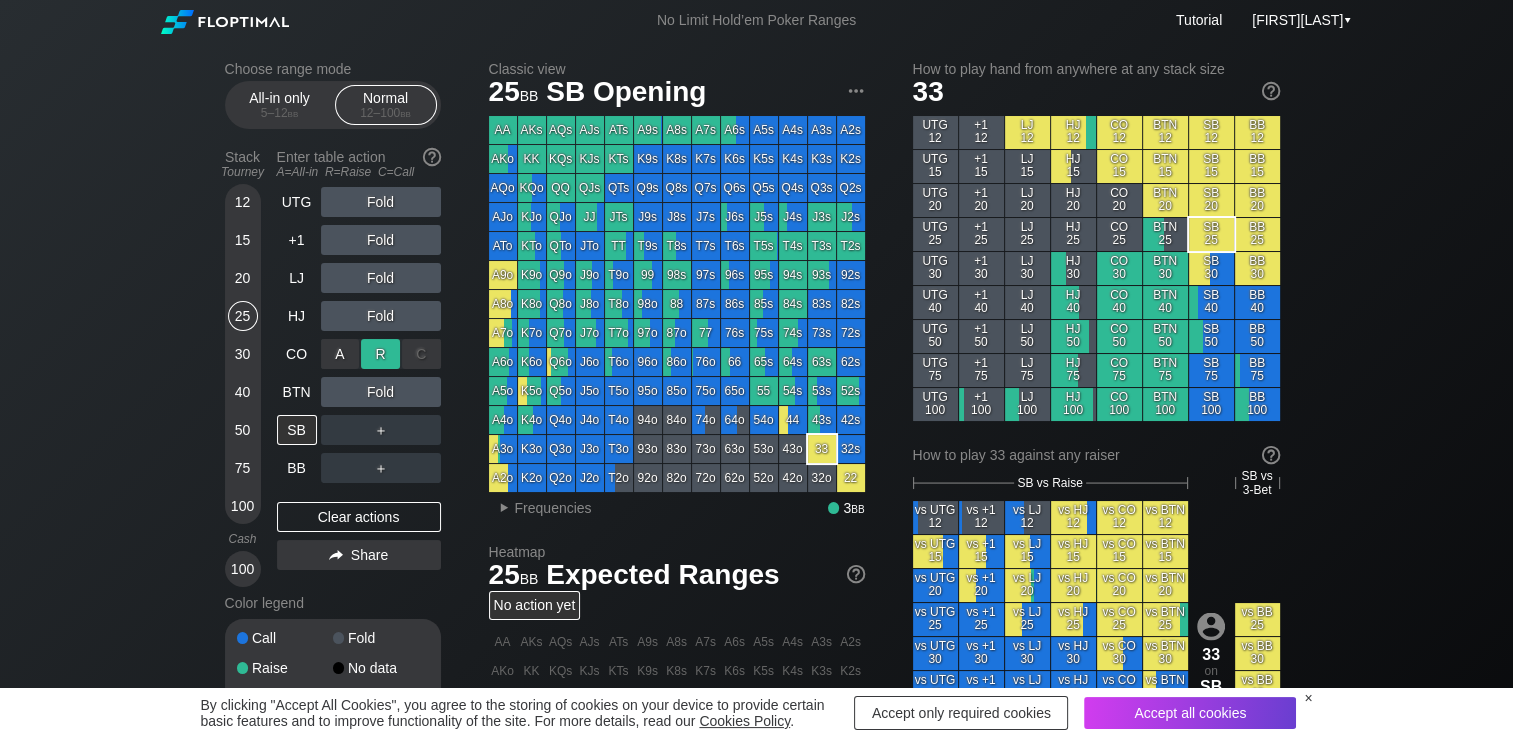 click on "R ✕" at bounding box center [380, 354] 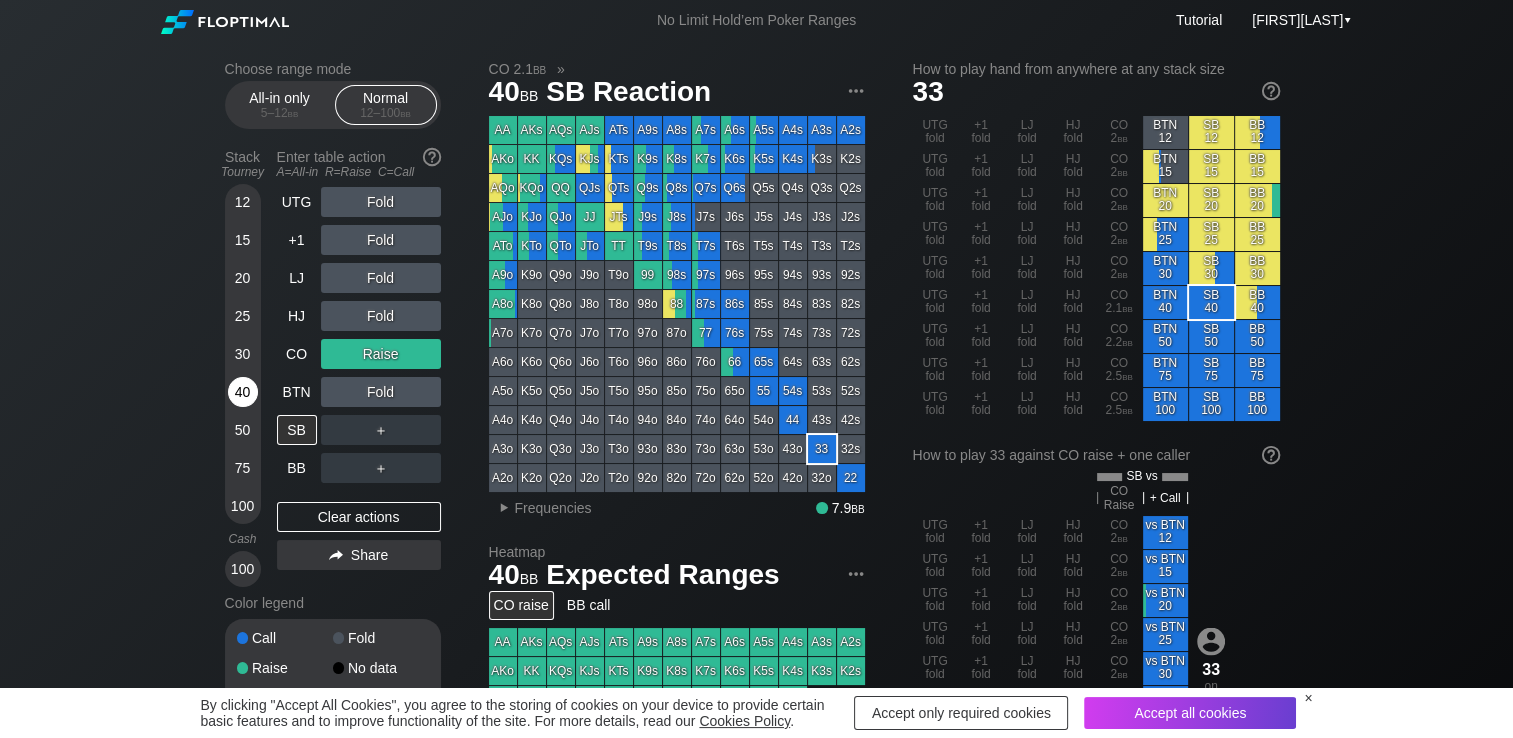 click on "40" at bounding box center [243, 392] 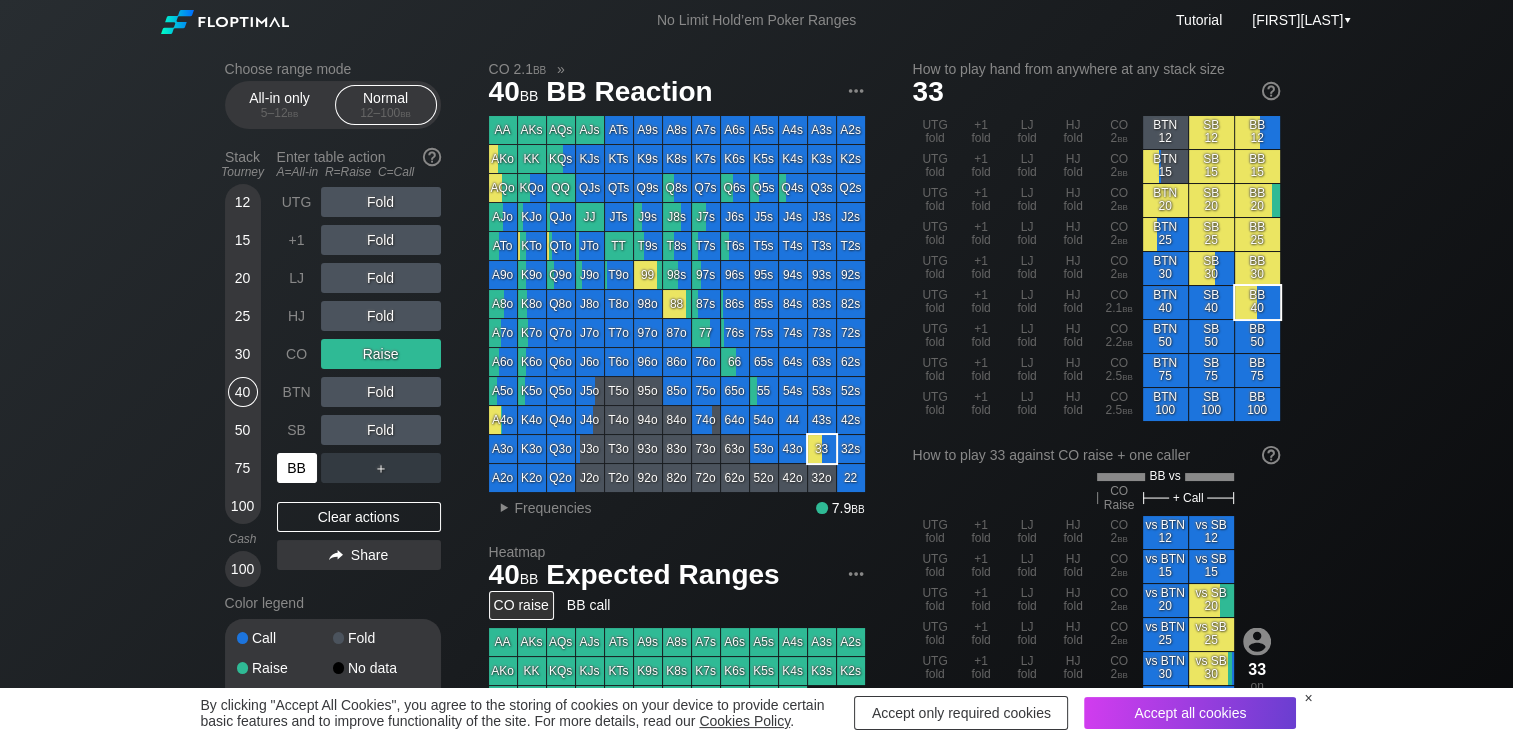 click on "BB" at bounding box center [297, 468] 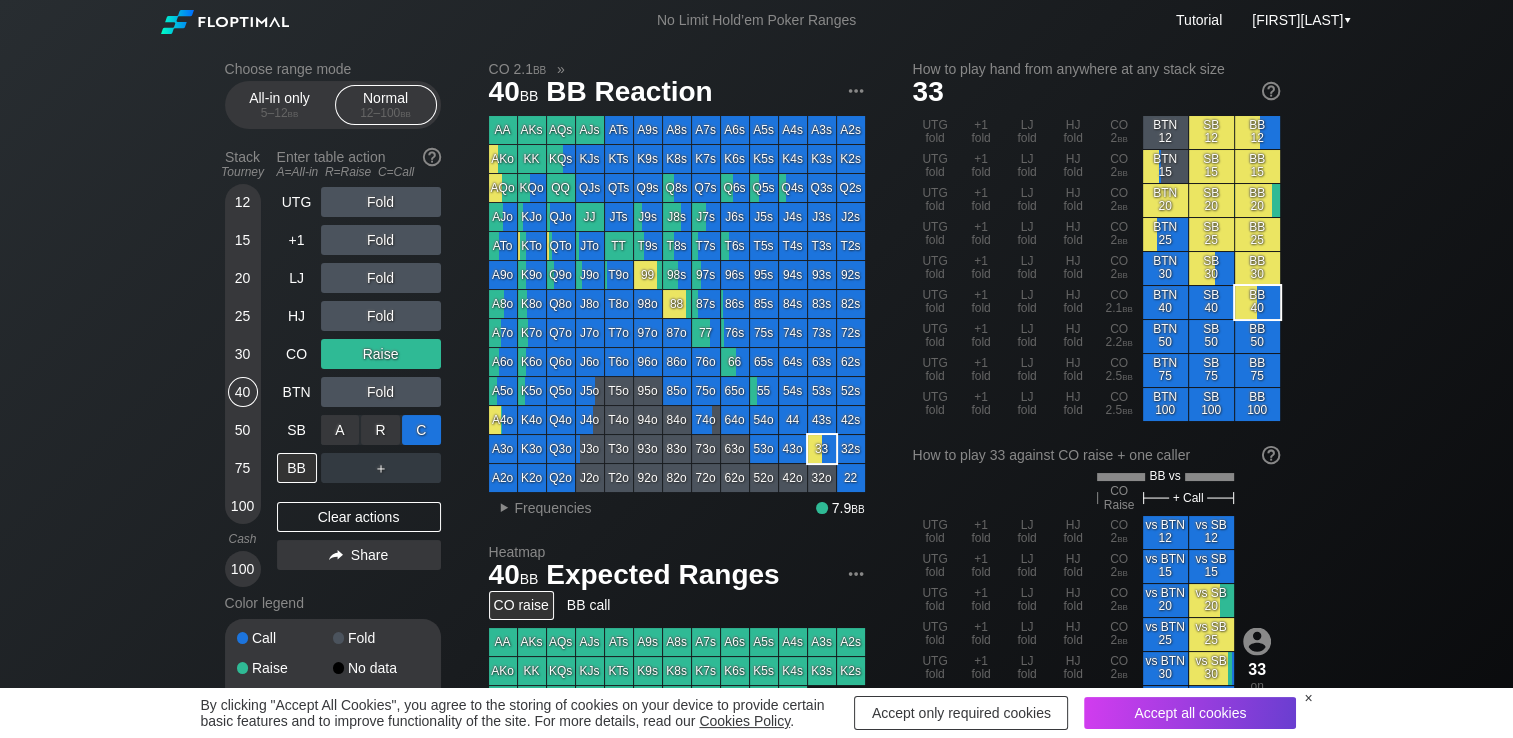 click on "C ✕" at bounding box center [421, 430] 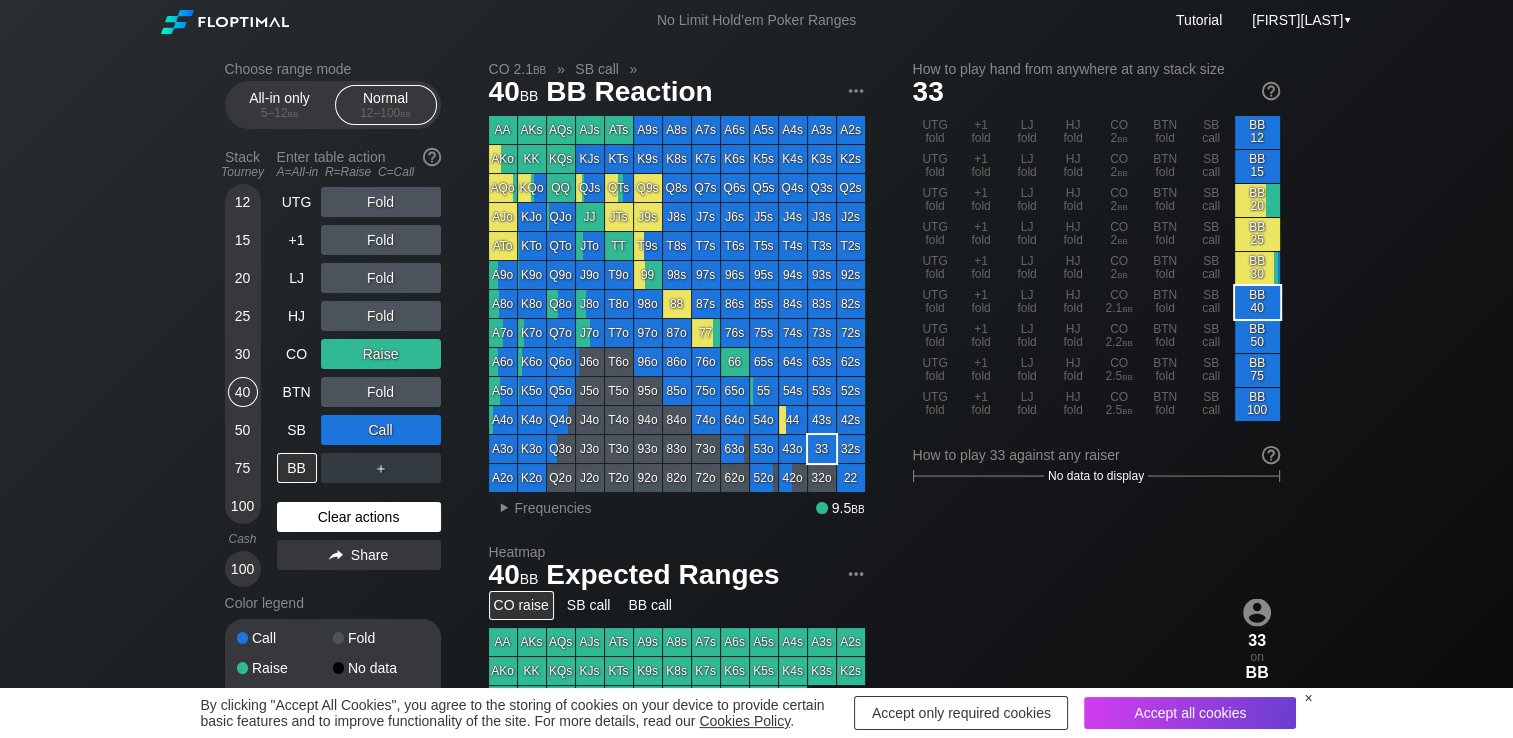click on "Clear actions" at bounding box center [359, 517] 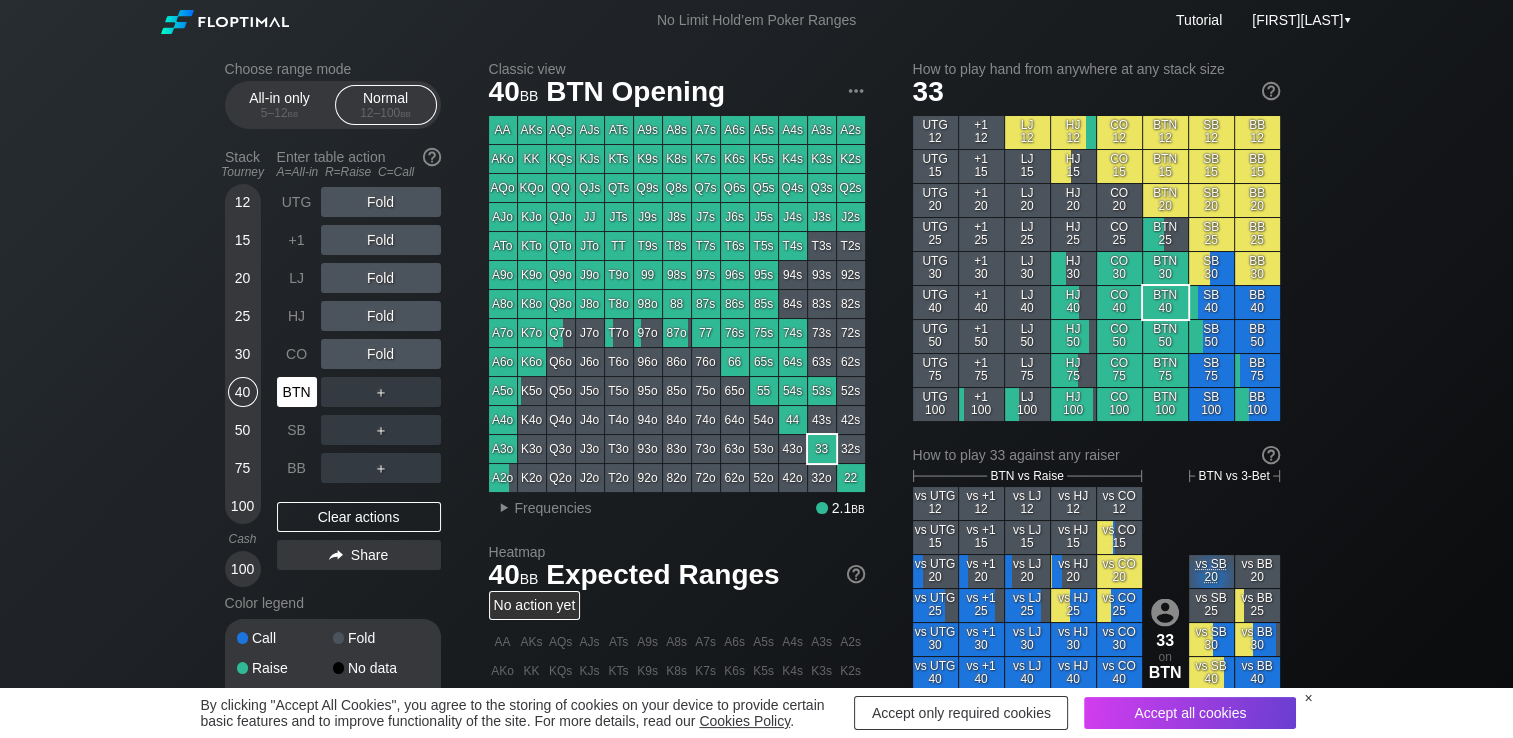 click on "BTN" at bounding box center (297, 392) 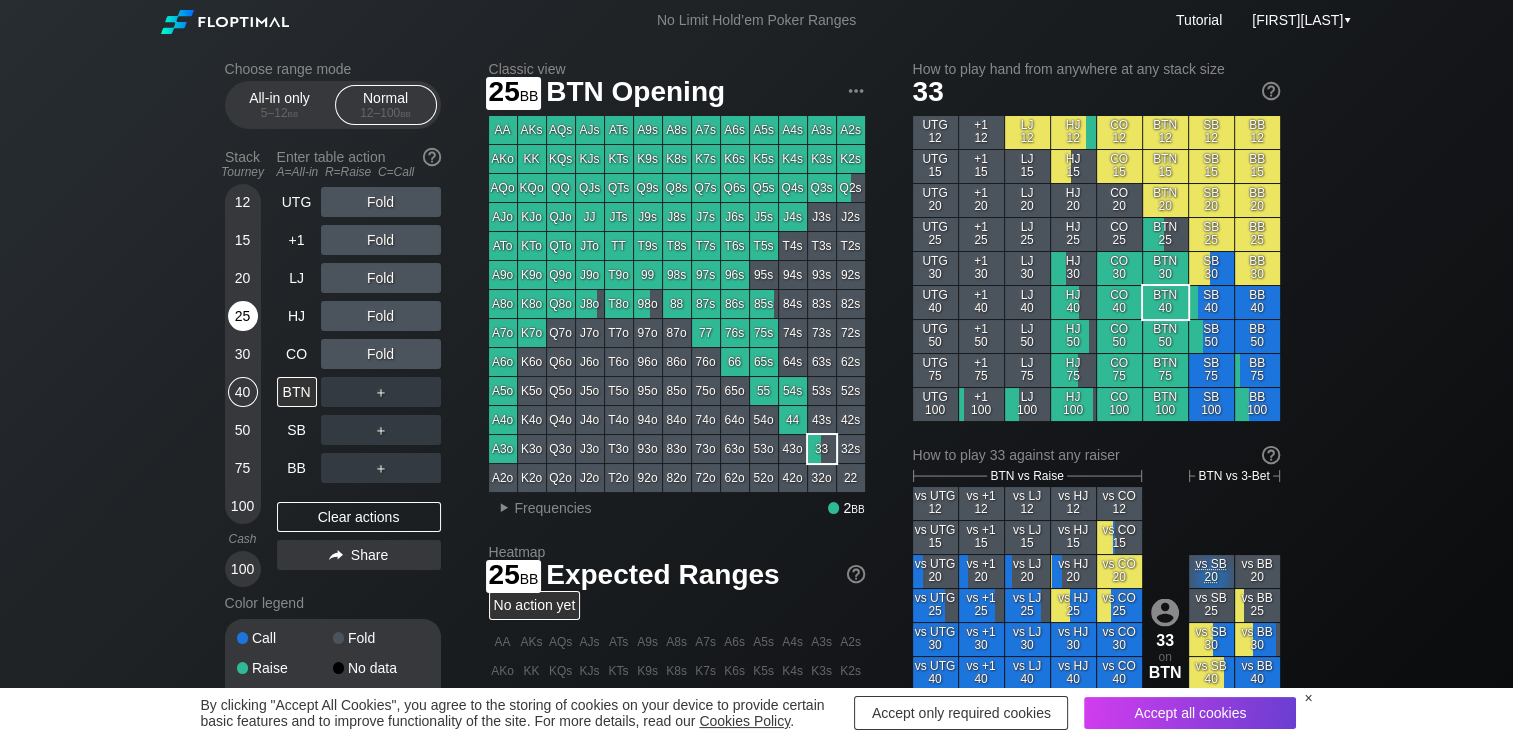 click on "25" at bounding box center [243, 316] 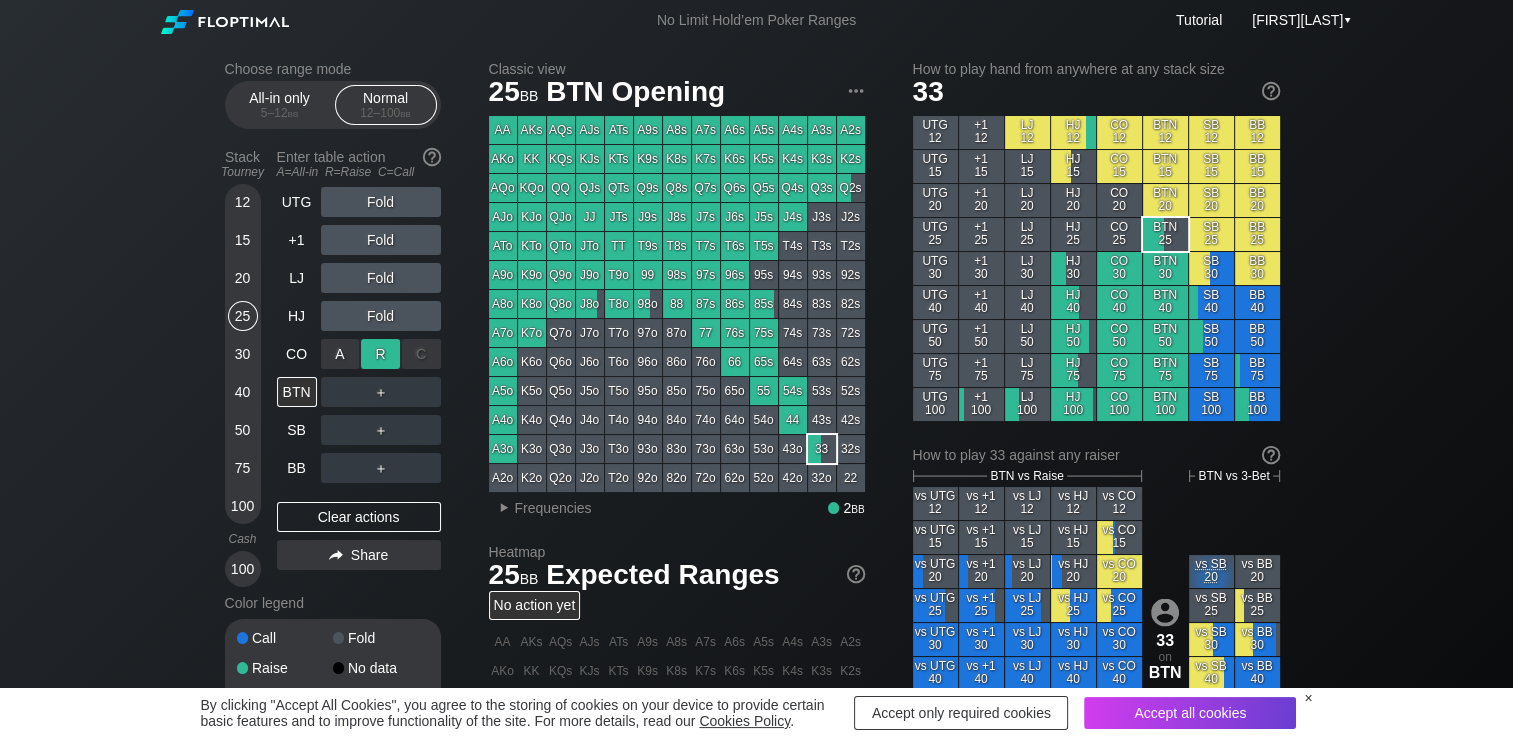 click on "R ✕" at bounding box center (380, 354) 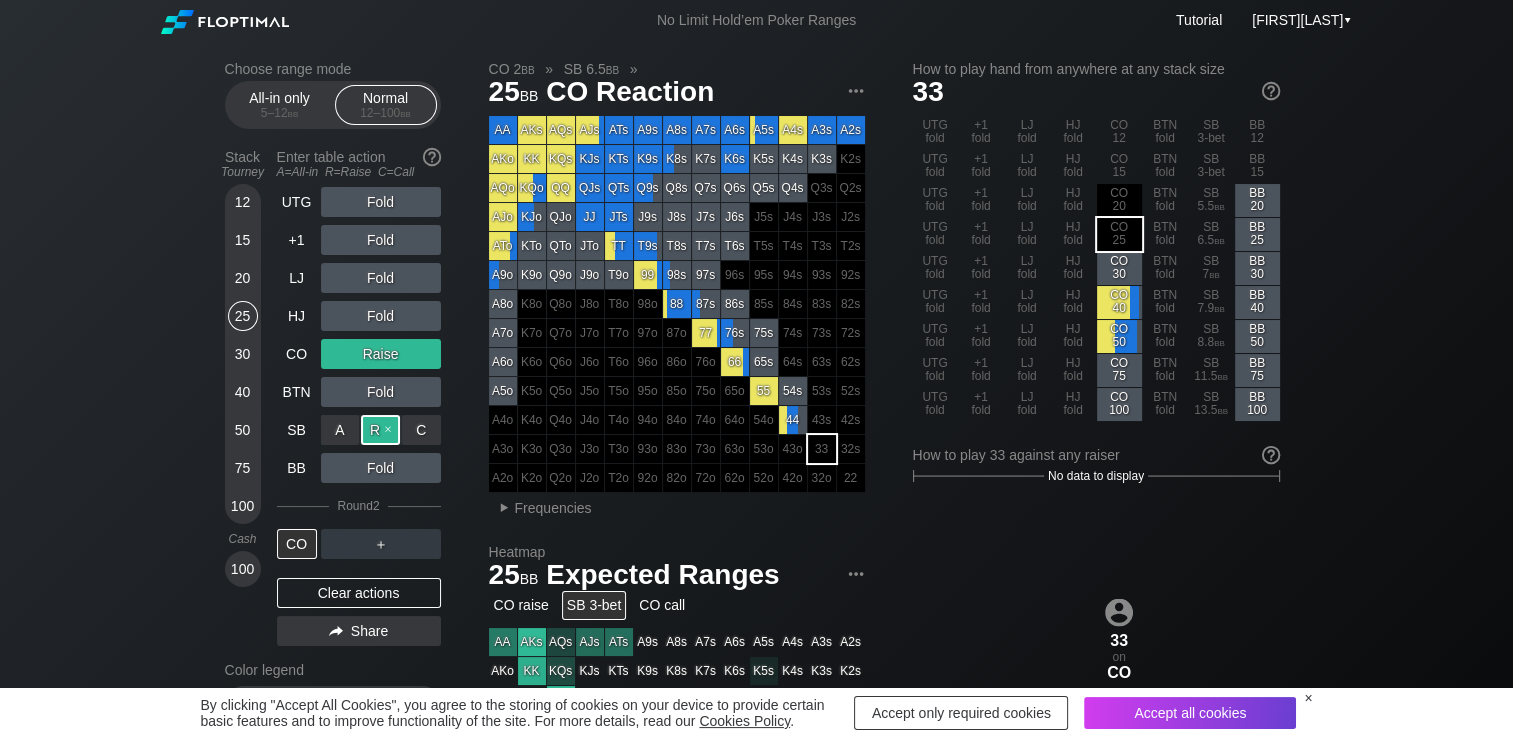 click on "R ✕" at bounding box center (380, 430) 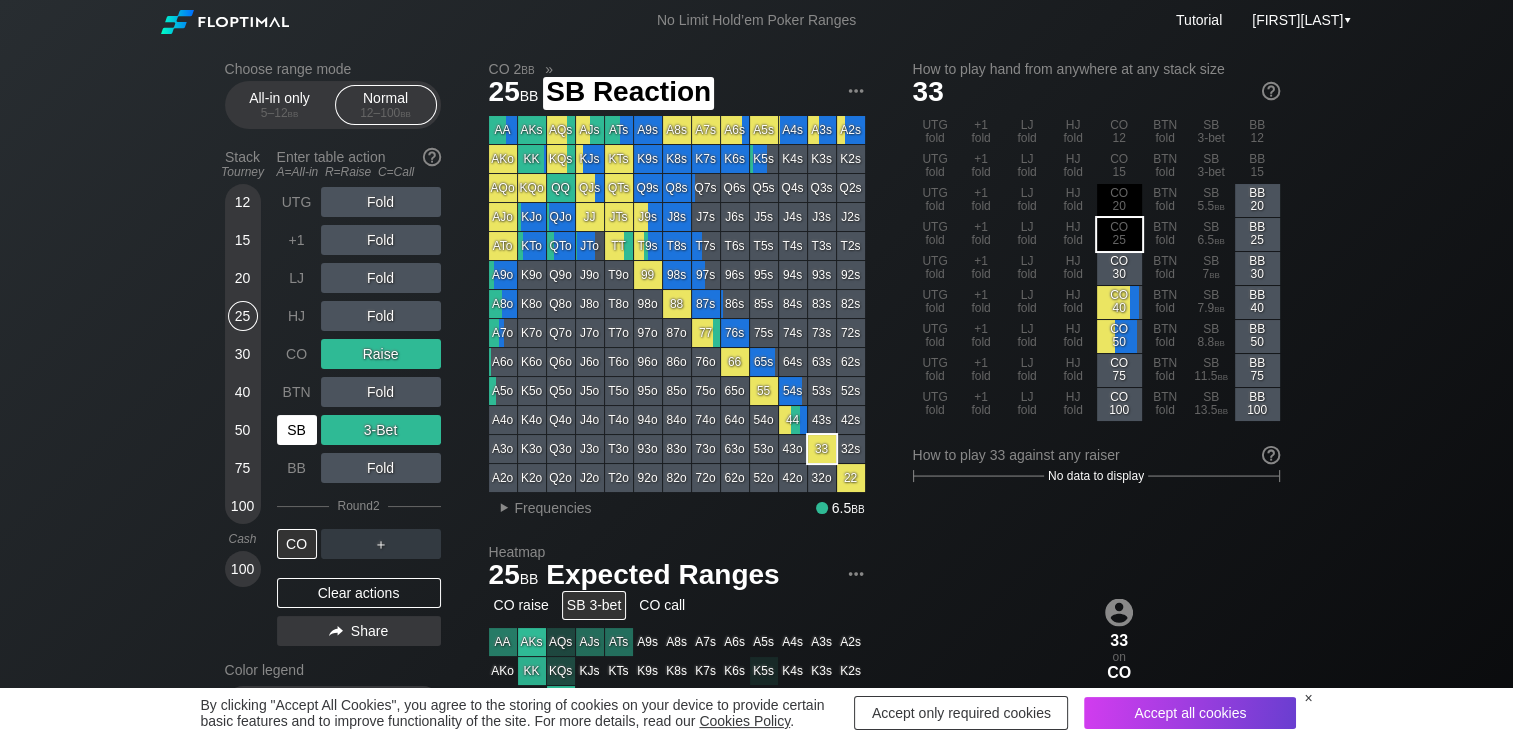 click on "SB" at bounding box center [297, 430] 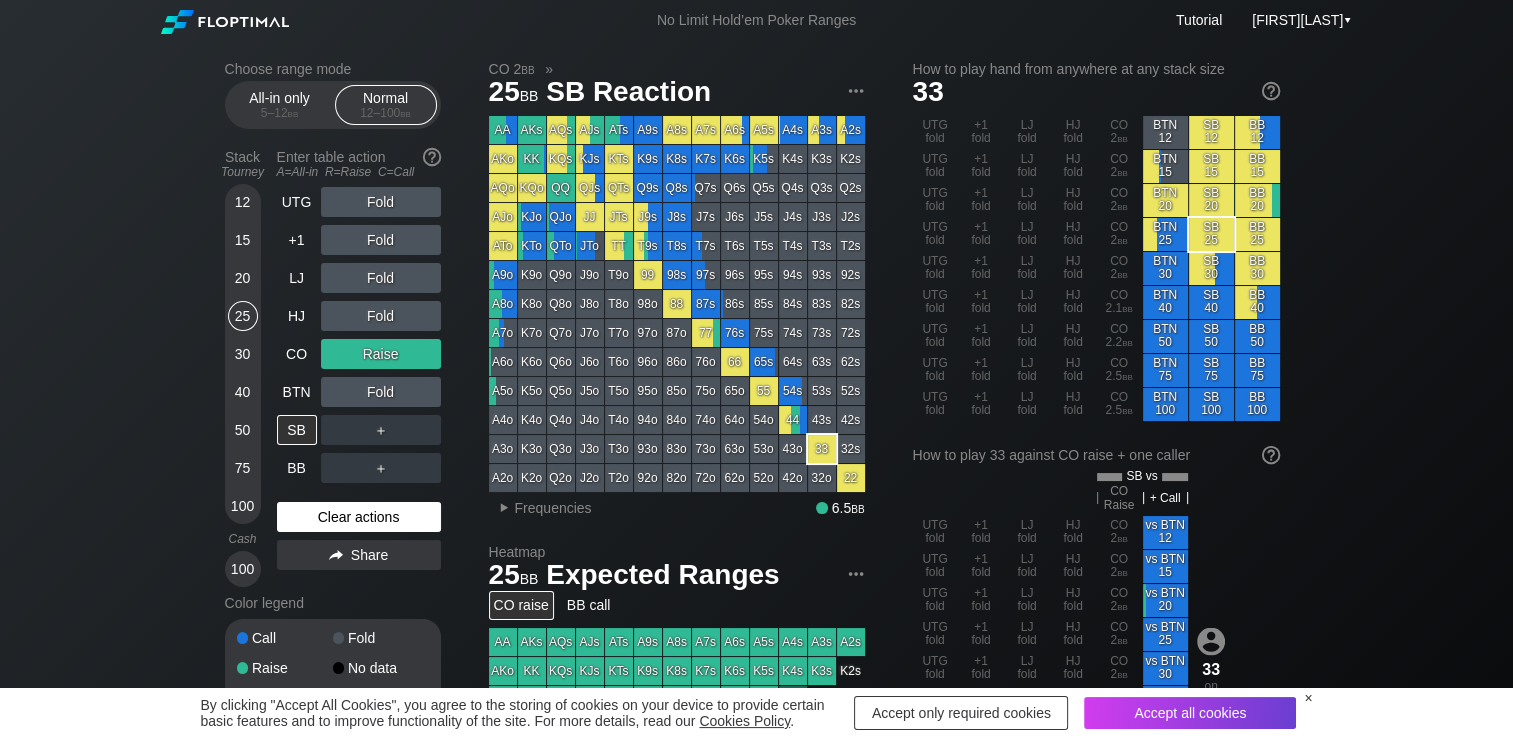 click on "Clear actions" at bounding box center (359, 517) 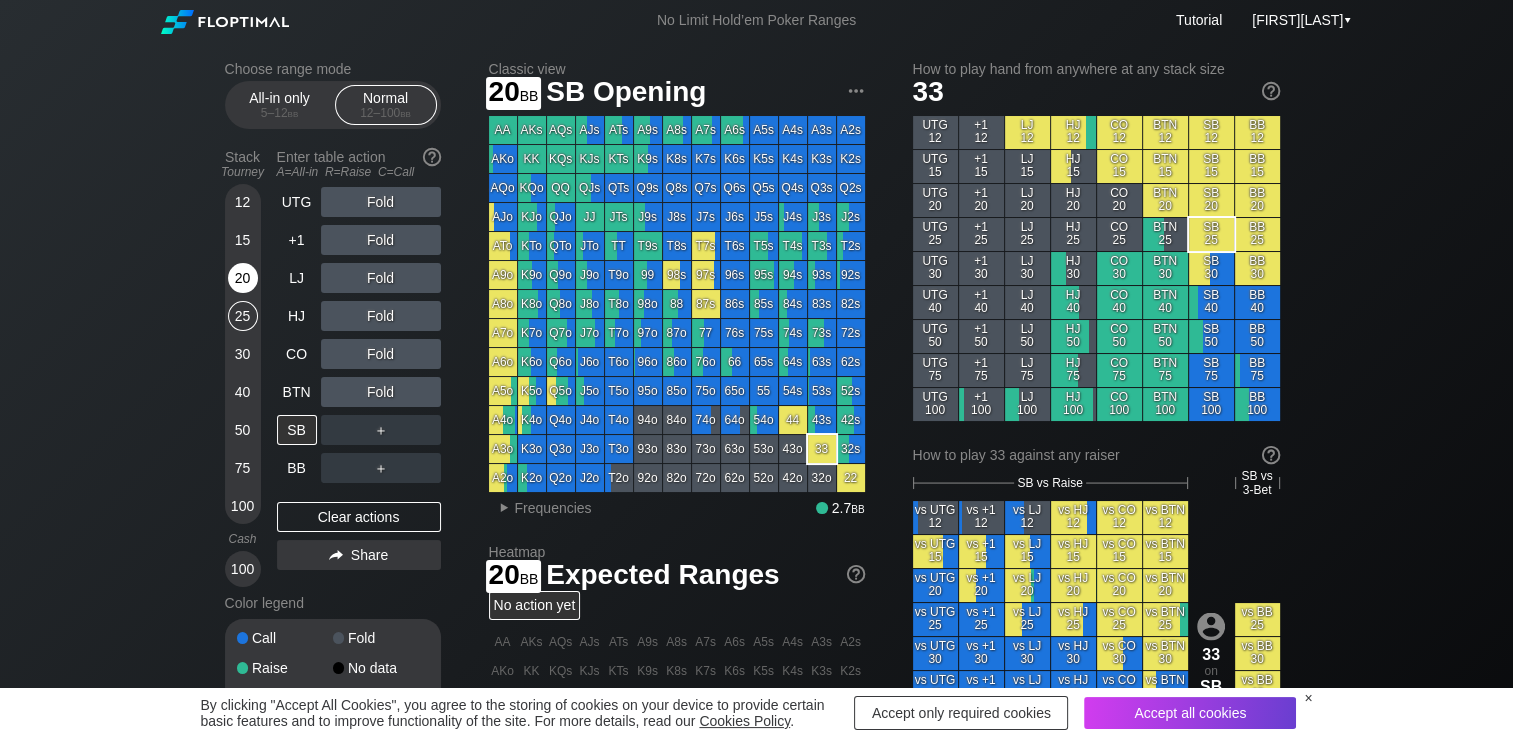 click on "20" at bounding box center (243, 278) 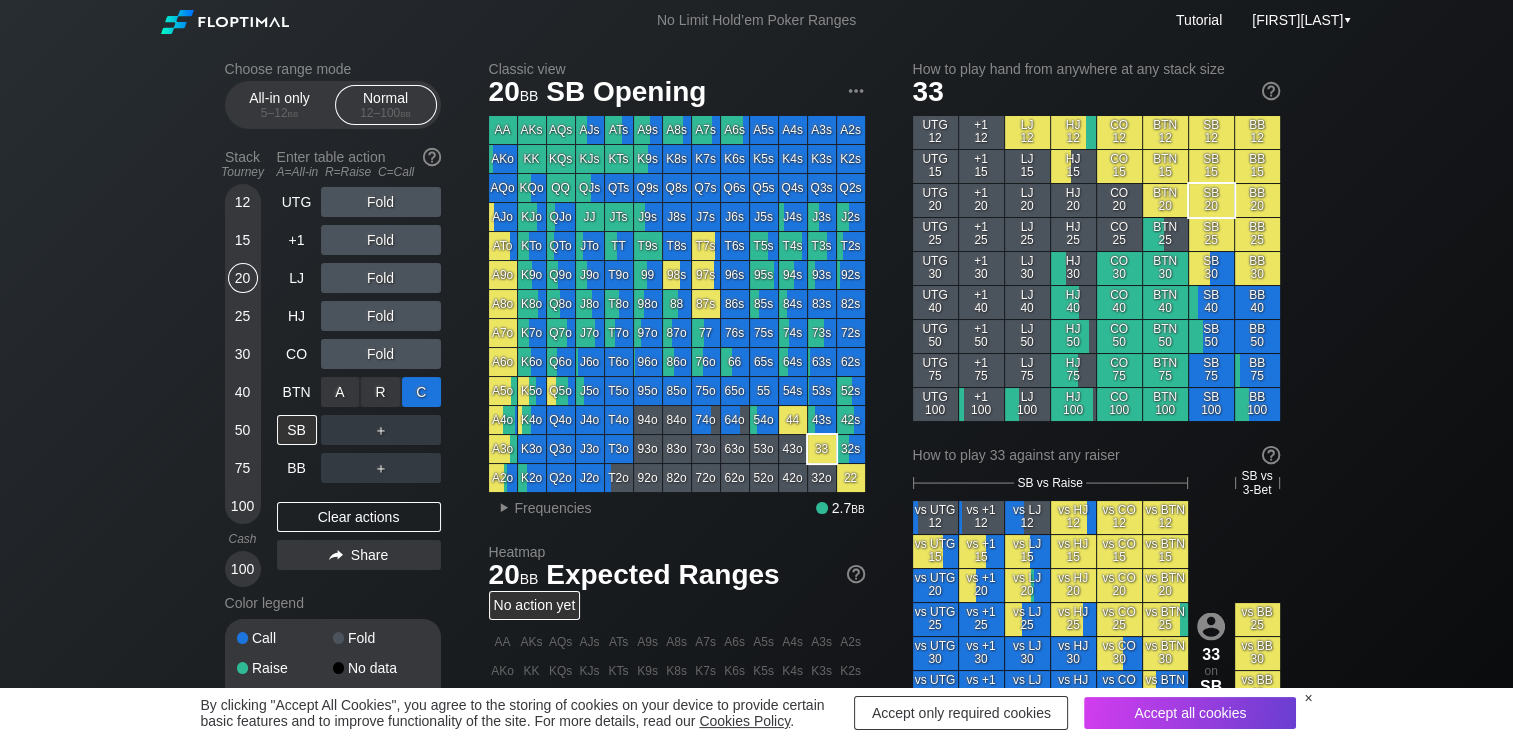 click on "C ✕" at bounding box center [421, 392] 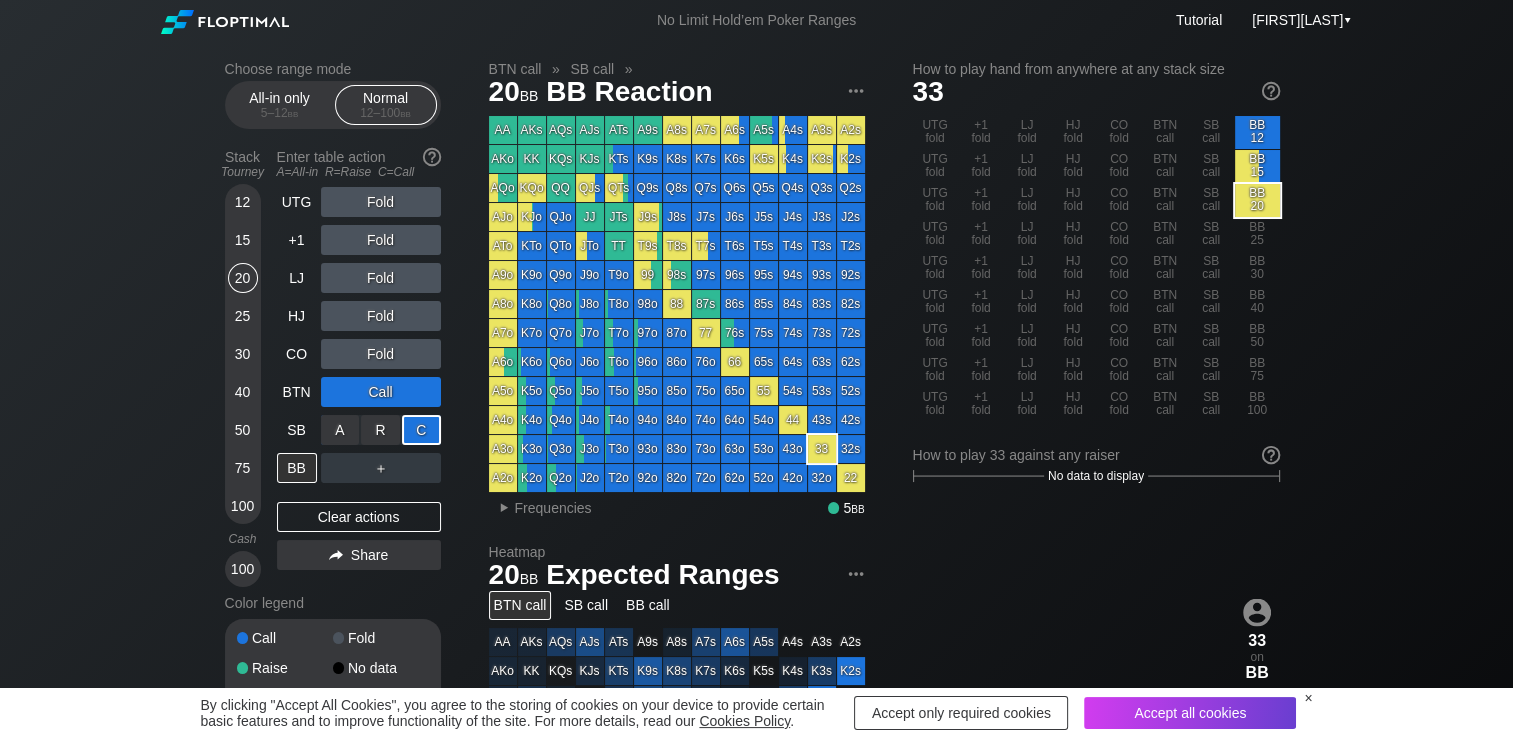 click on "C ✕" at bounding box center (421, 430) 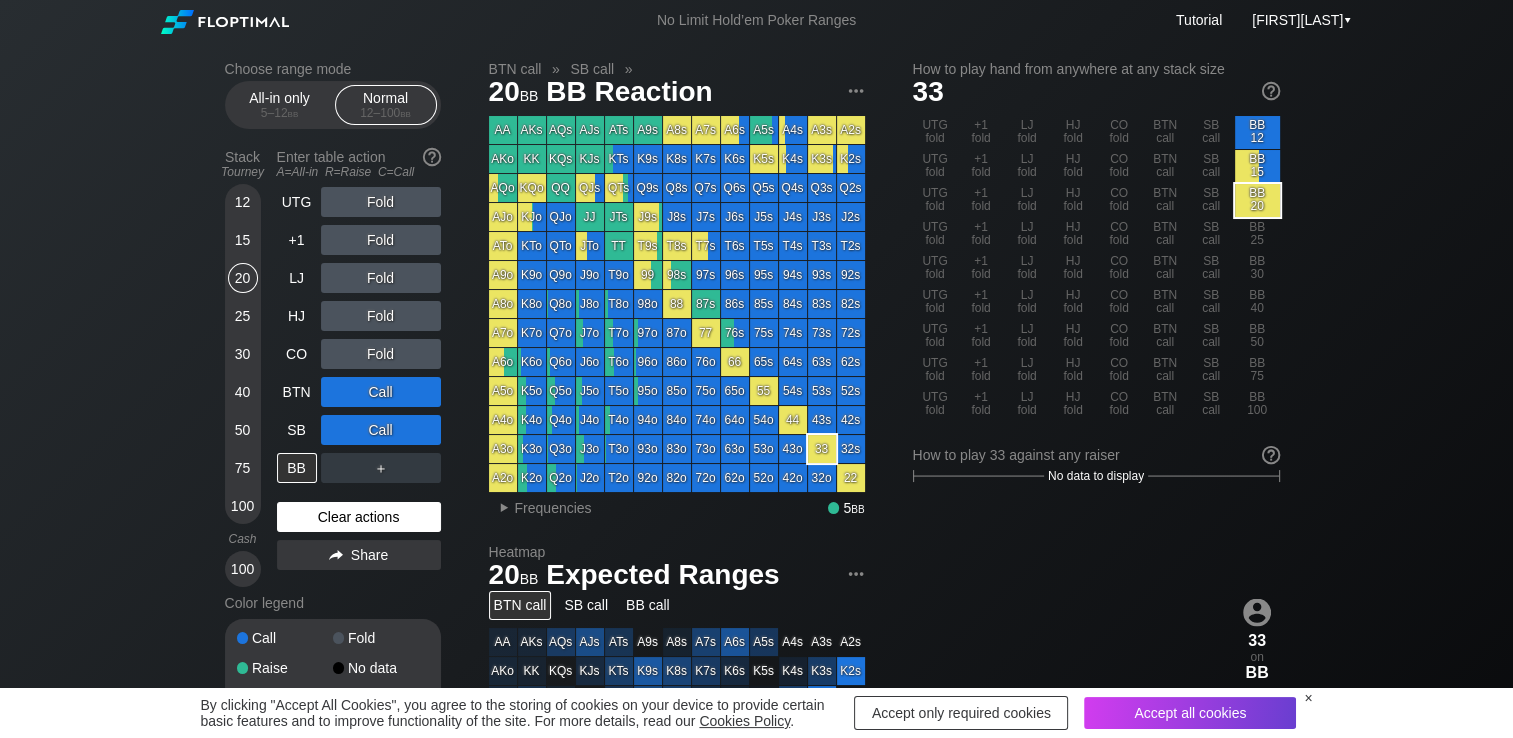 click on "Clear actions" at bounding box center (359, 517) 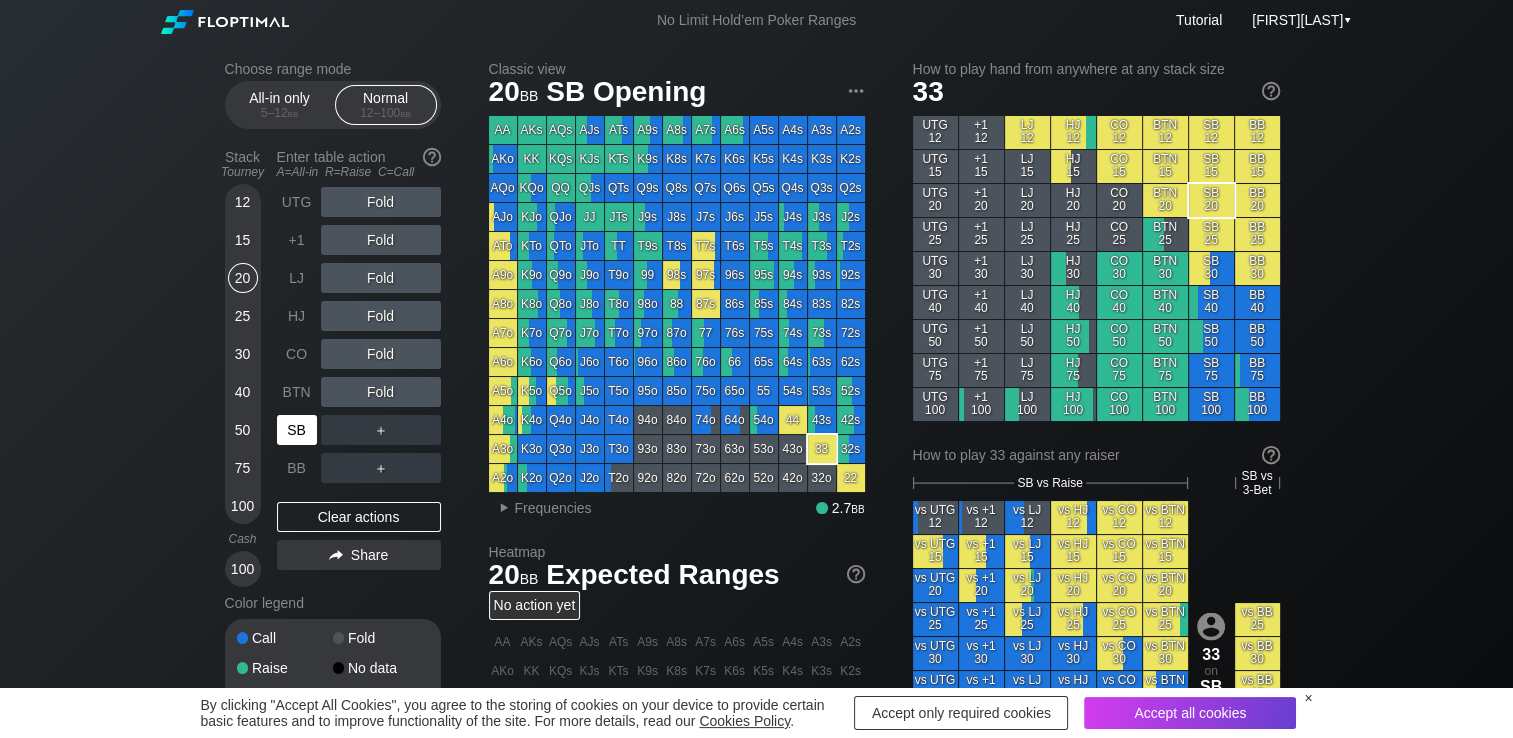 click on "SB" at bounding box center [297, 430] 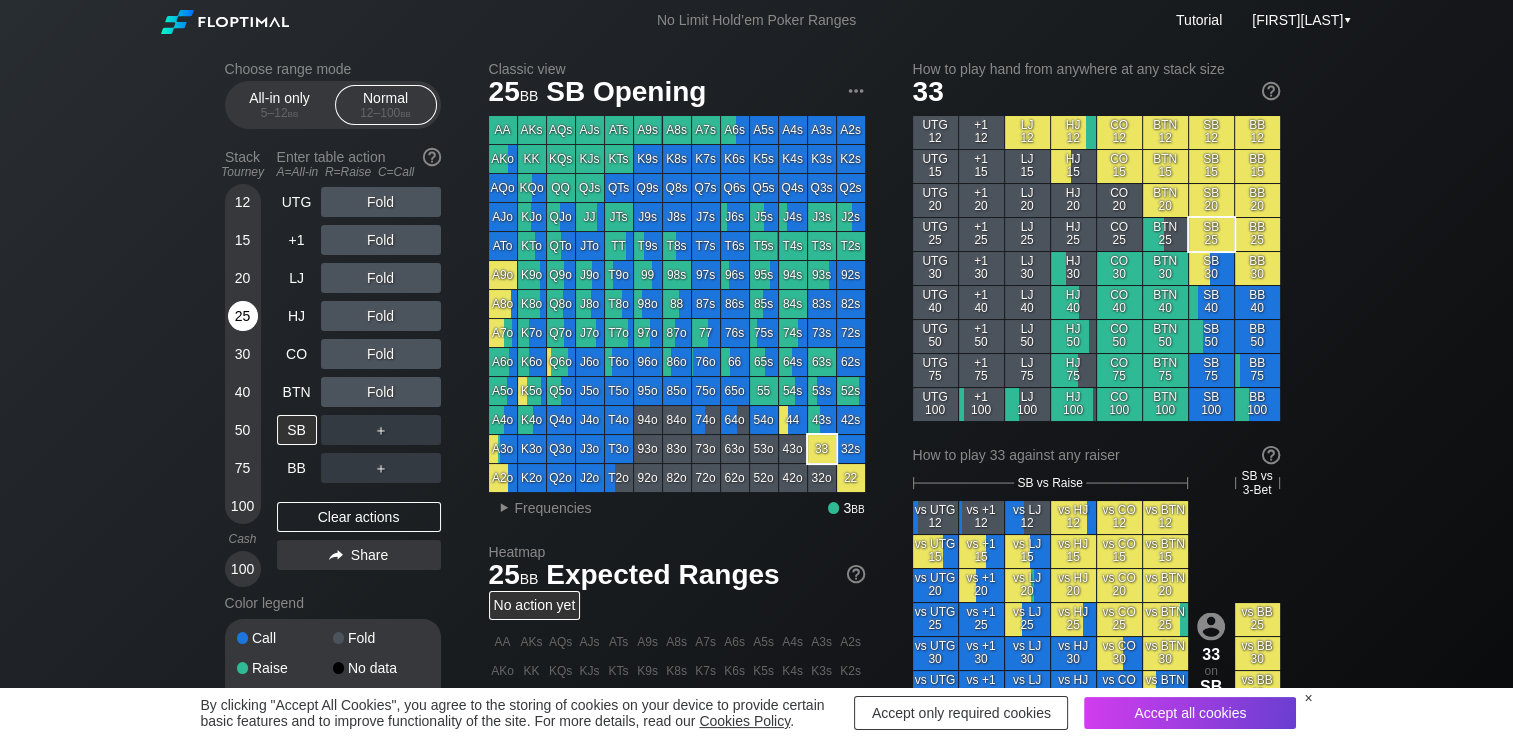 click on "25" at bounding box center [243, 316] 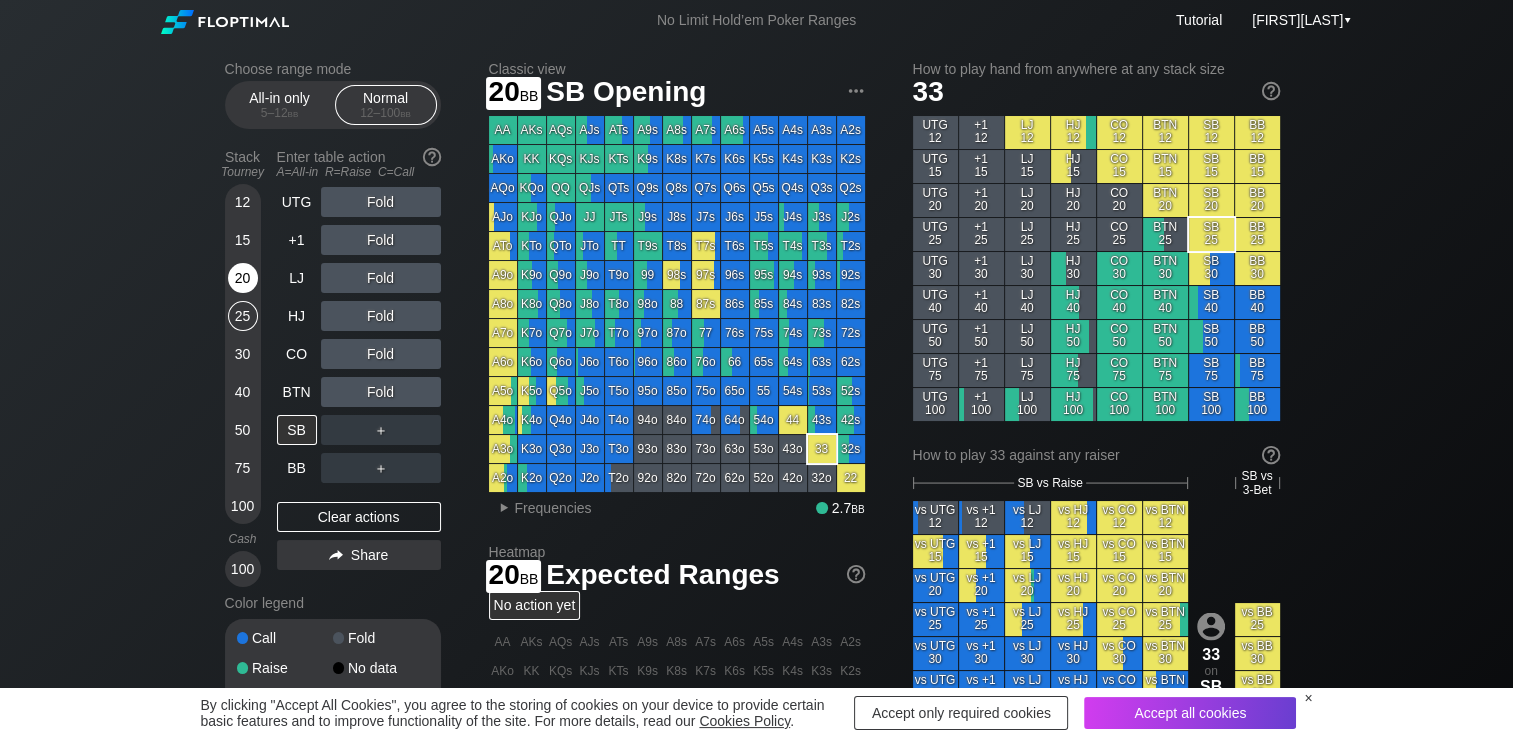 click on "20" at bounding box center (243, 278) 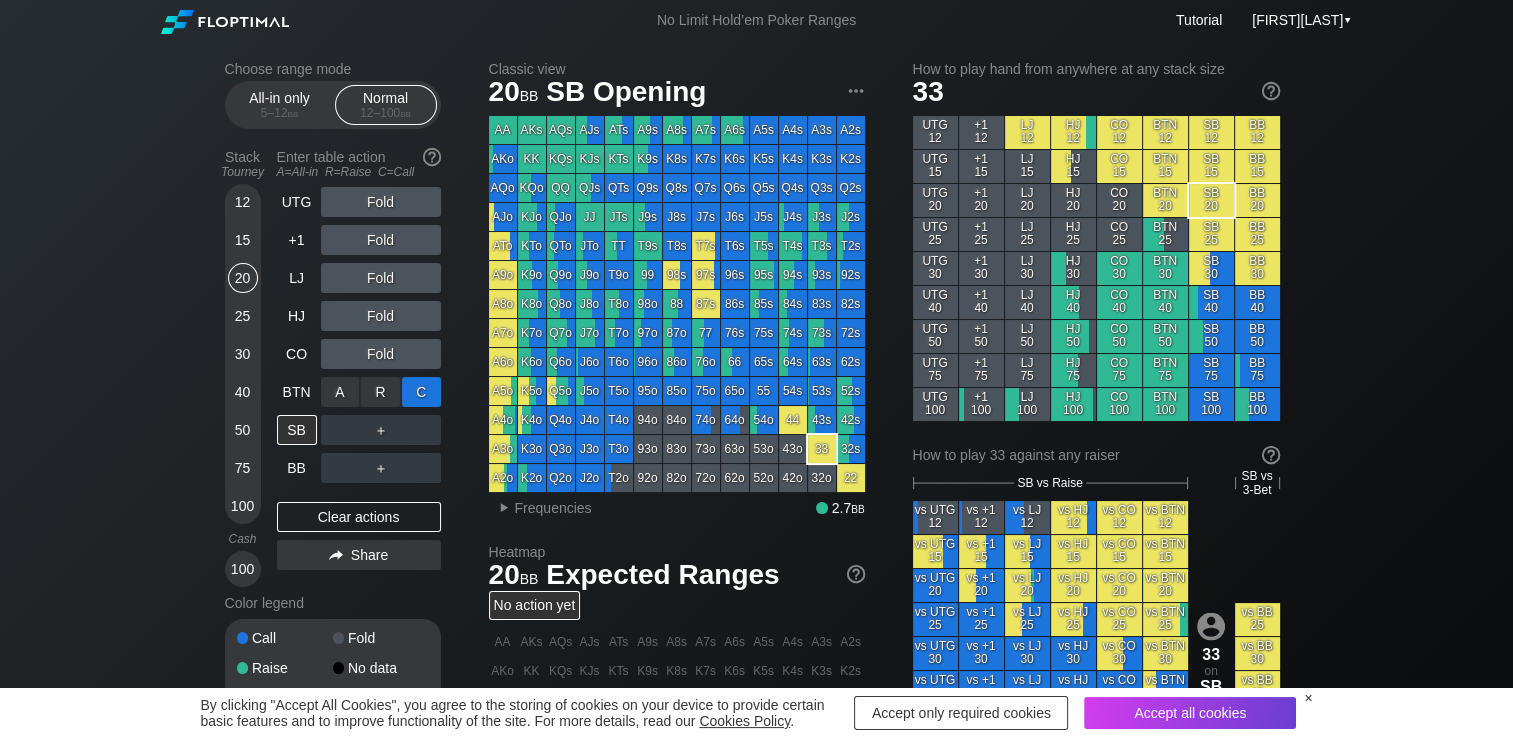 click on "C ✕" at bounding box center (421, 392) 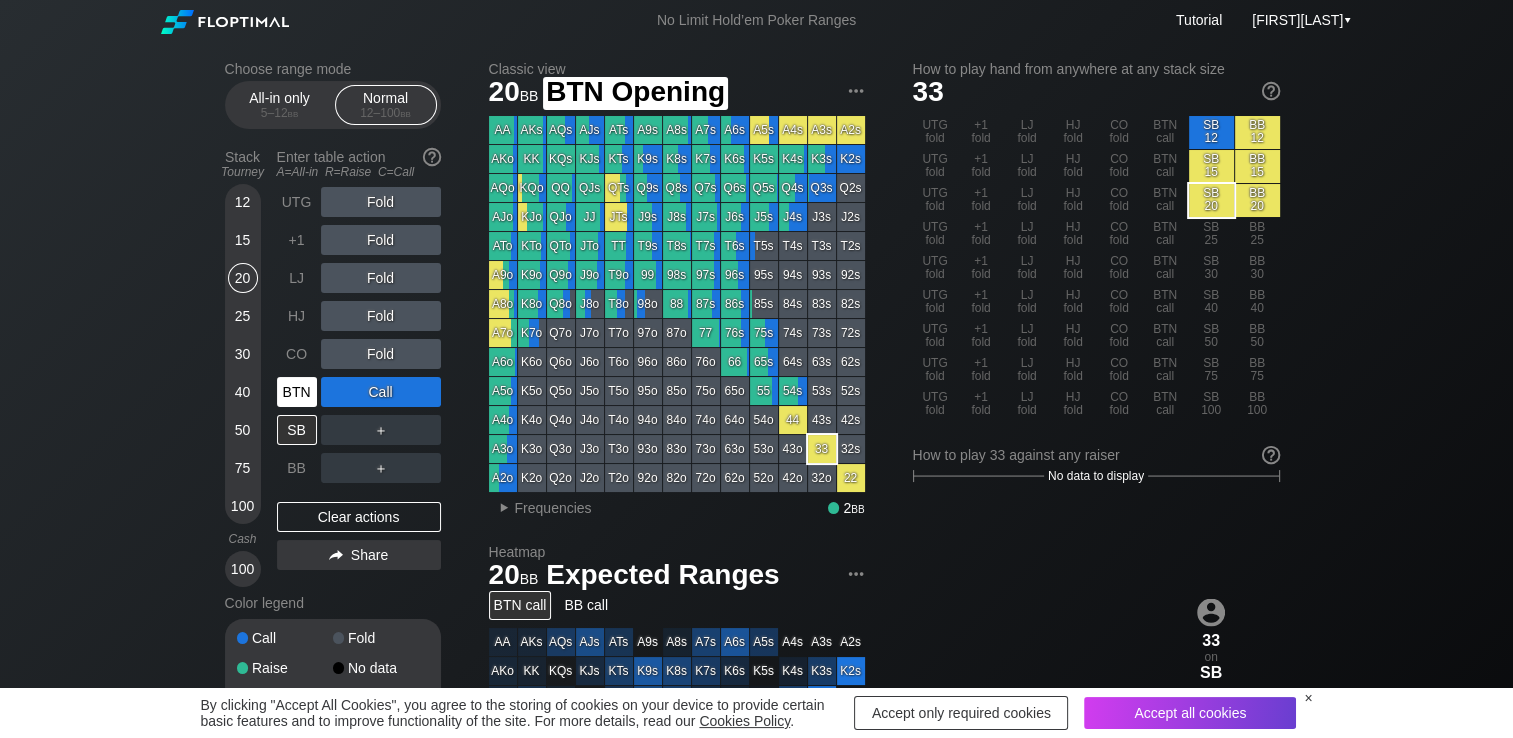 click on "BTN" at bounding box center [297, 392] 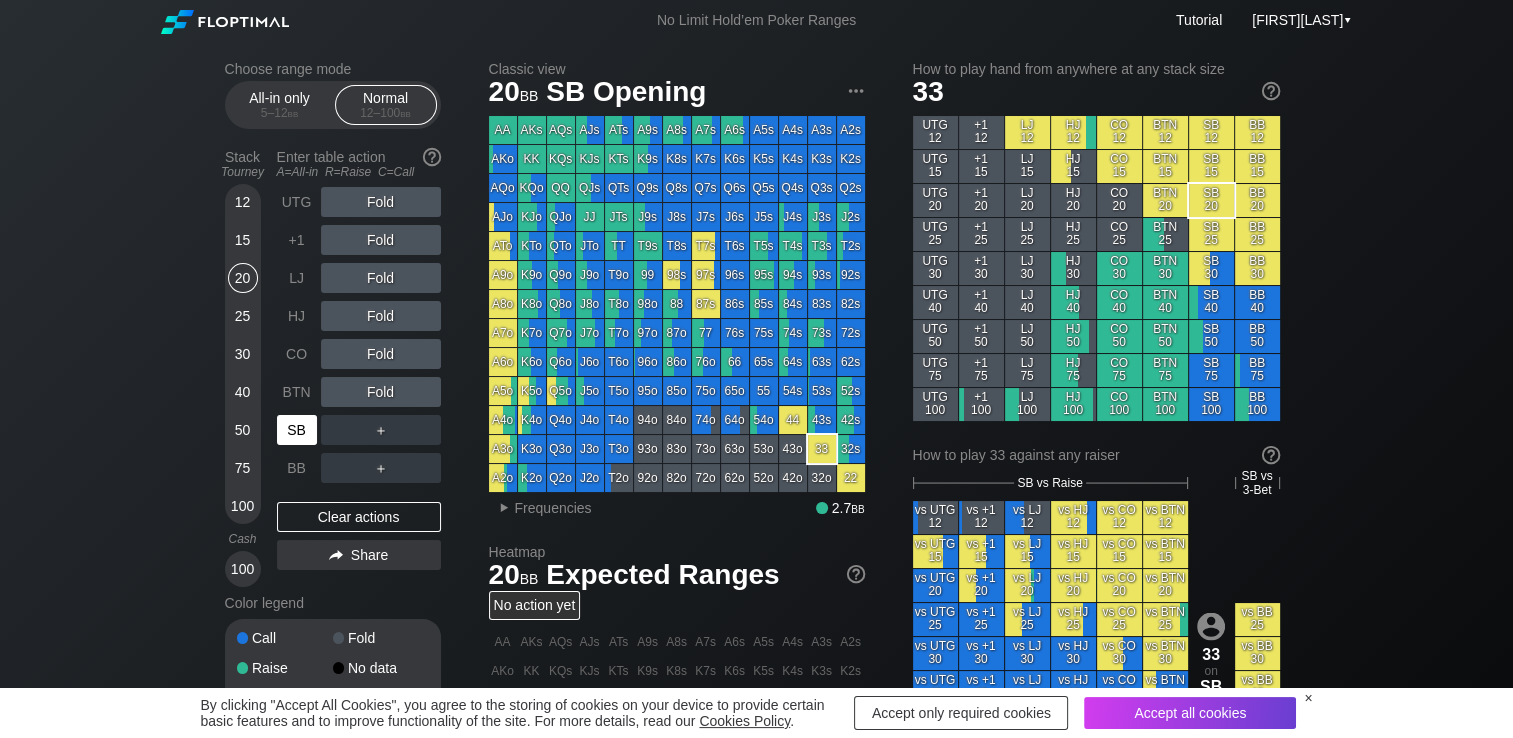 click on "SB" at bounding box center (297, 430) 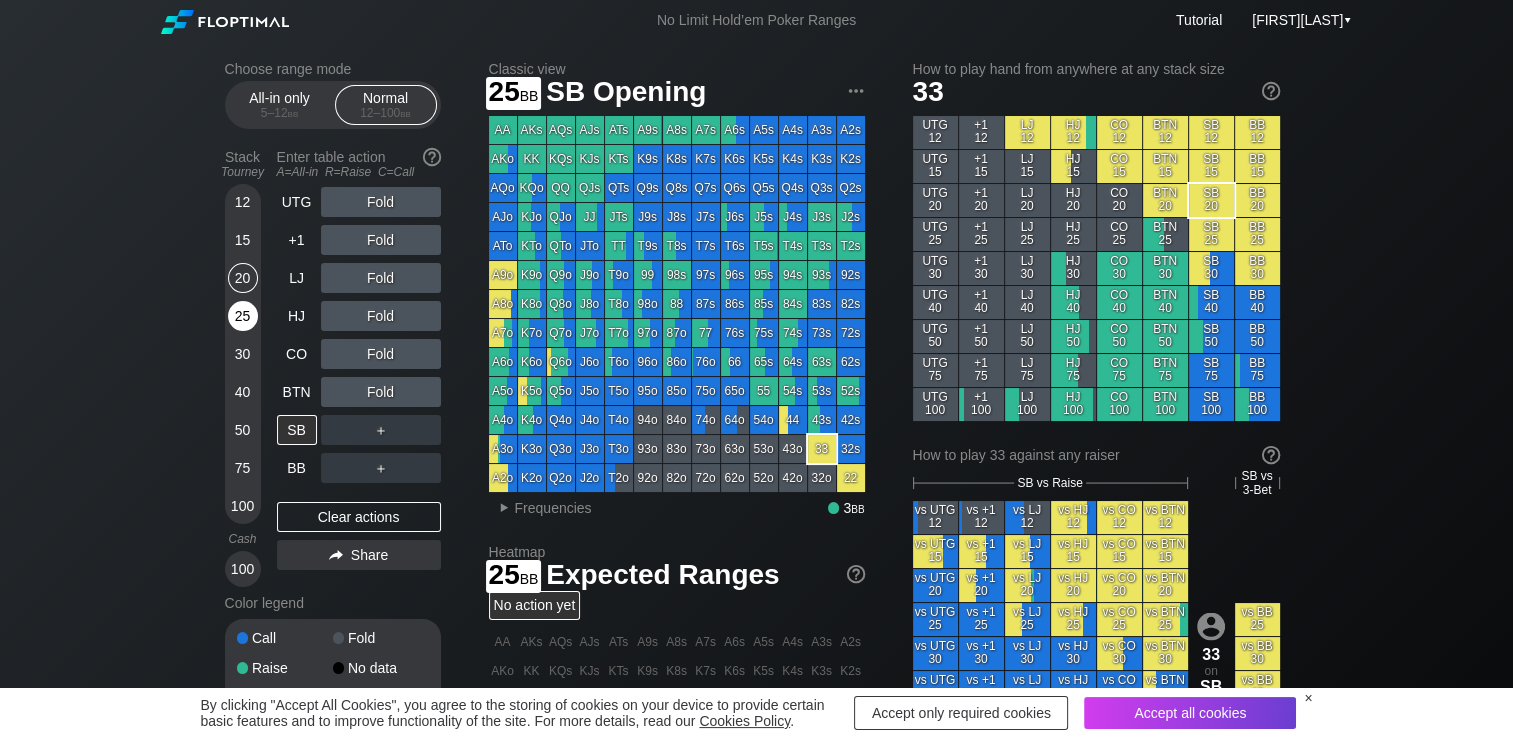 click on "25" at bounding box center (243, 320) 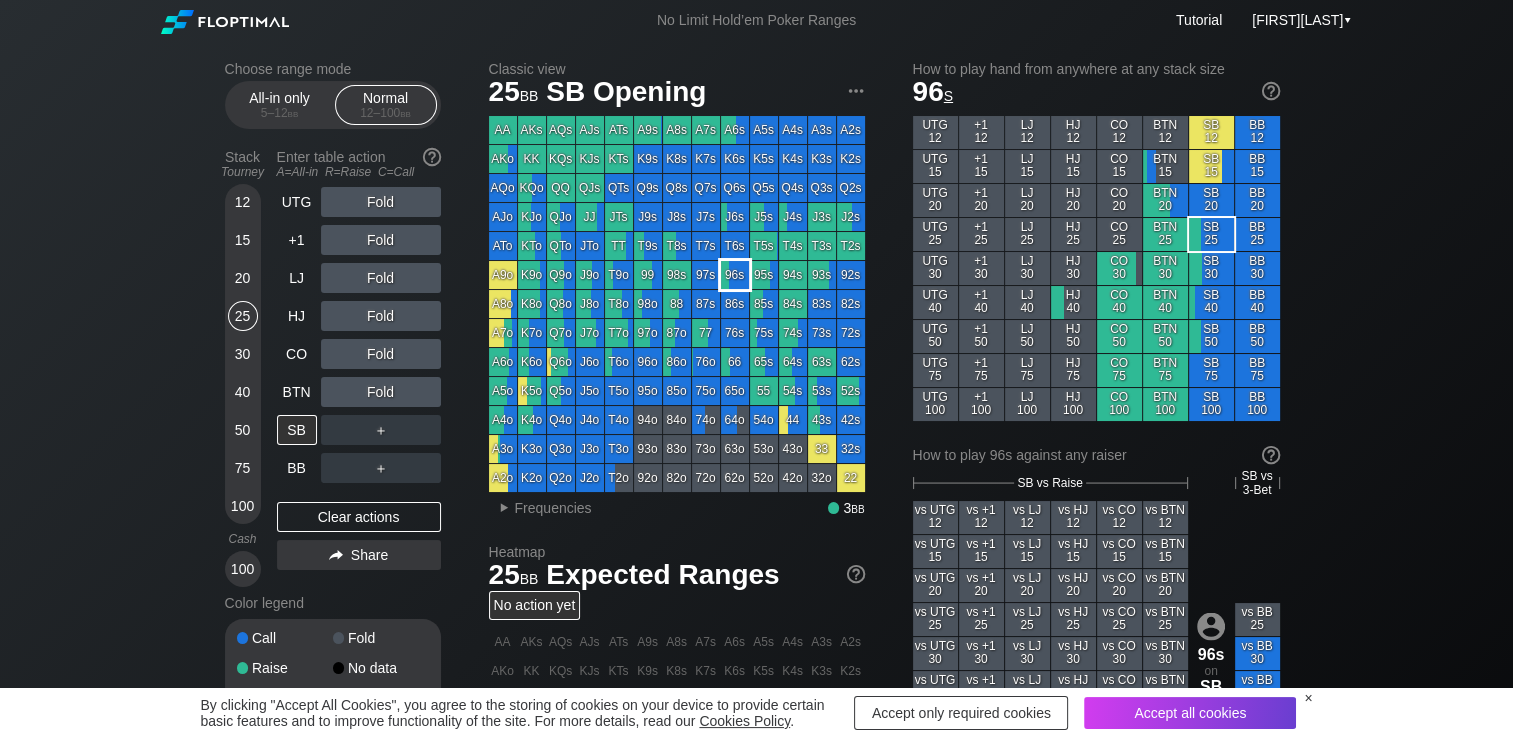 click on "96s" at bounding box center (735, 275) 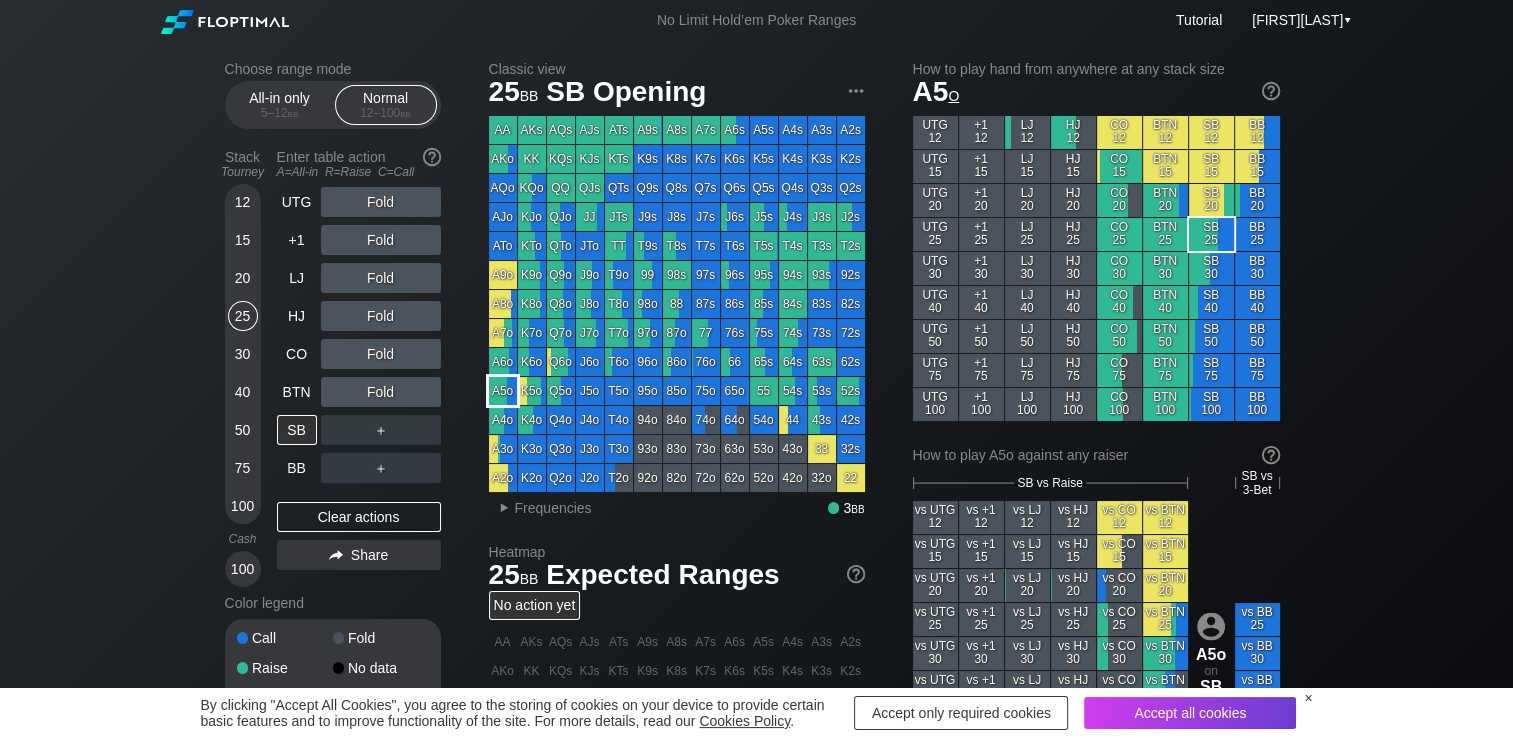 click on "A5o" at bounding box center (503, 391) 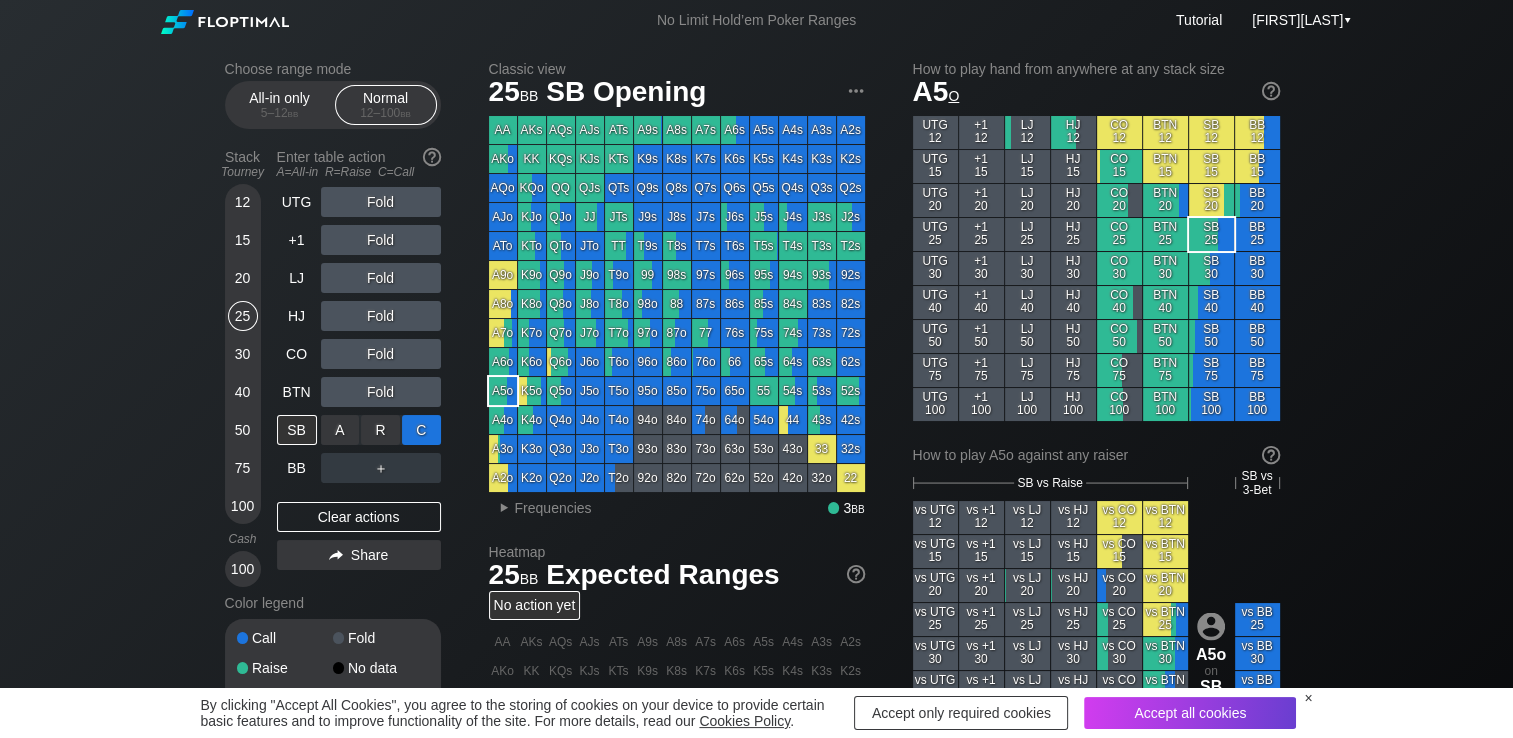 click on "C ✕" at bounding box center [421, 430] 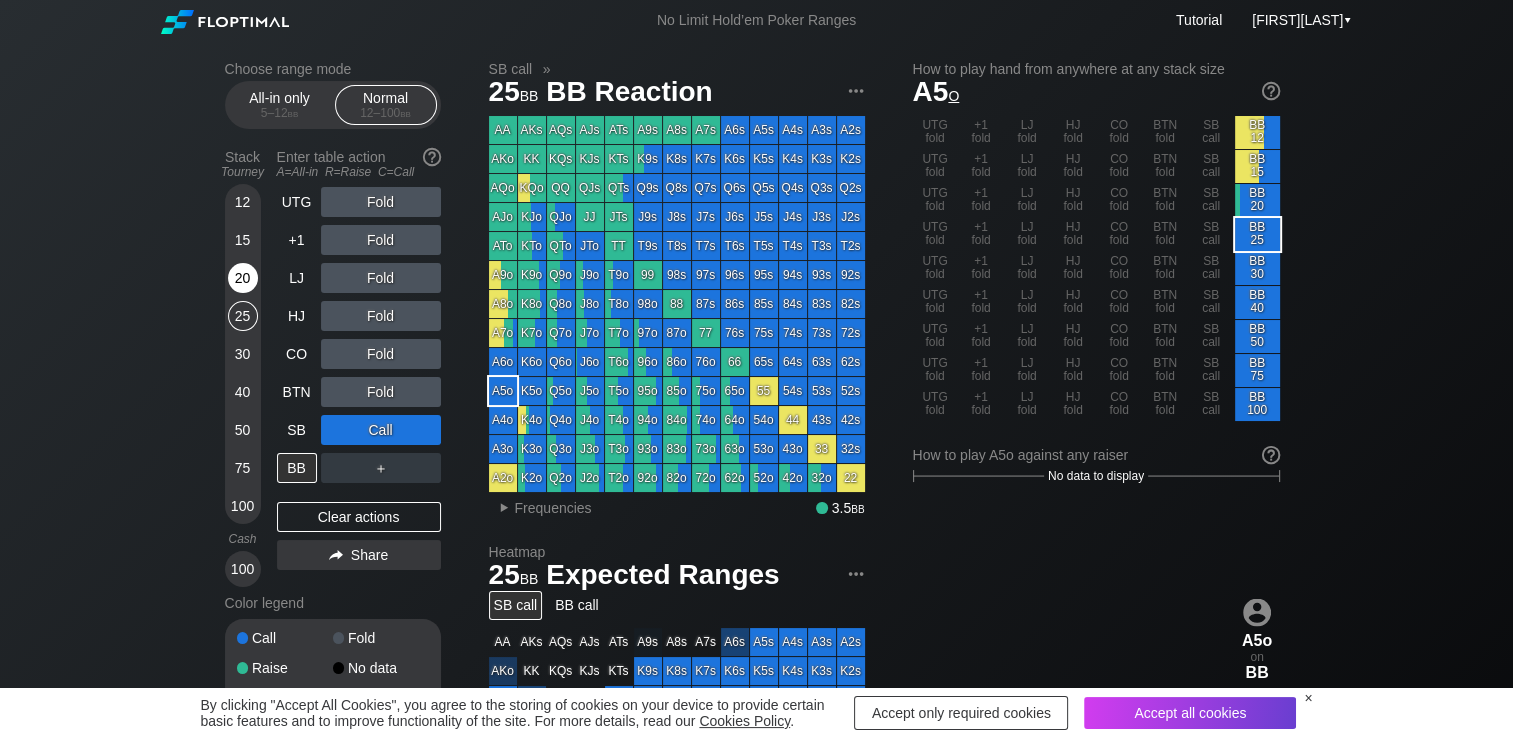 click on "20" at bounding box center [243, 278] 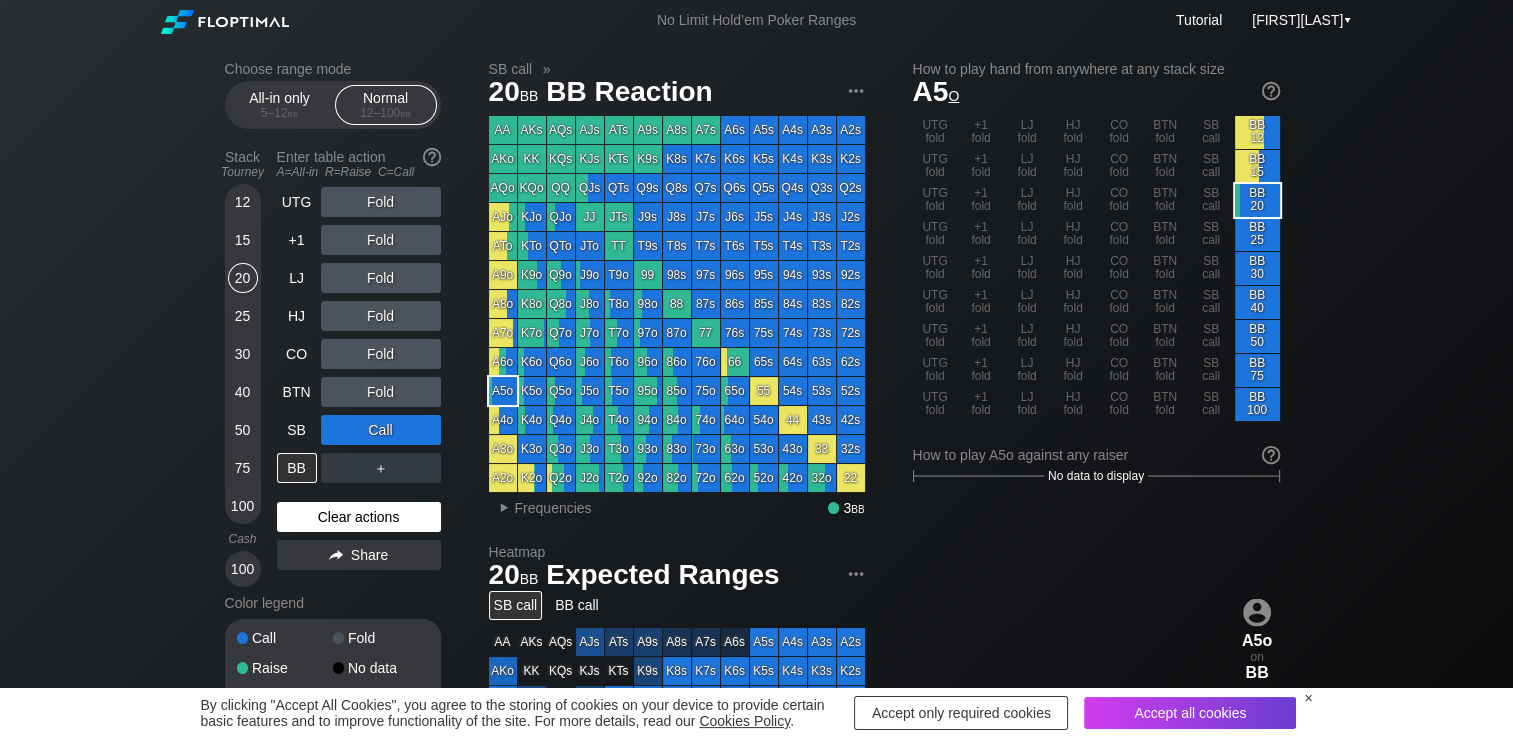 click on "Clear actions" at bounding box center (359, 517) 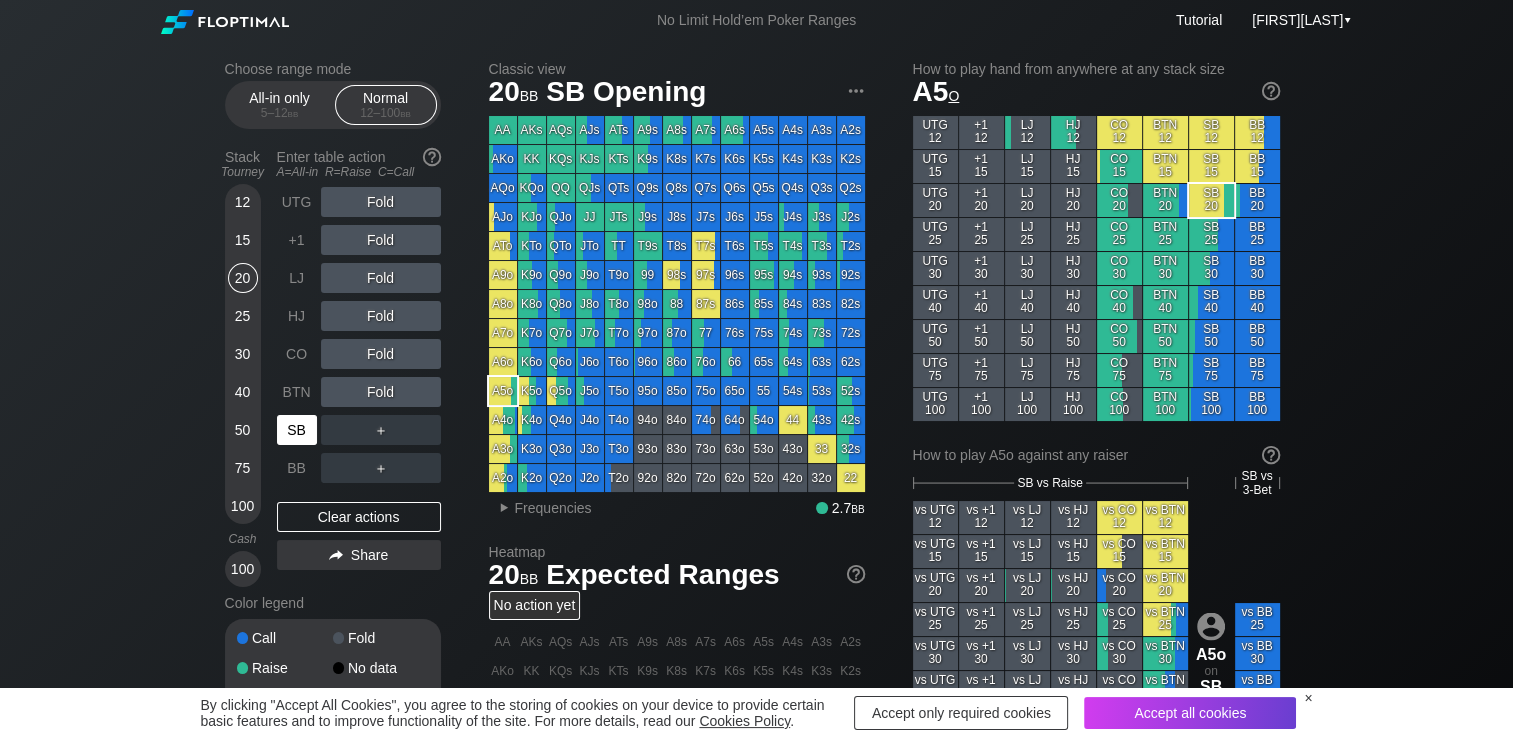 click on "SB" at bounding box center (297, 430) 